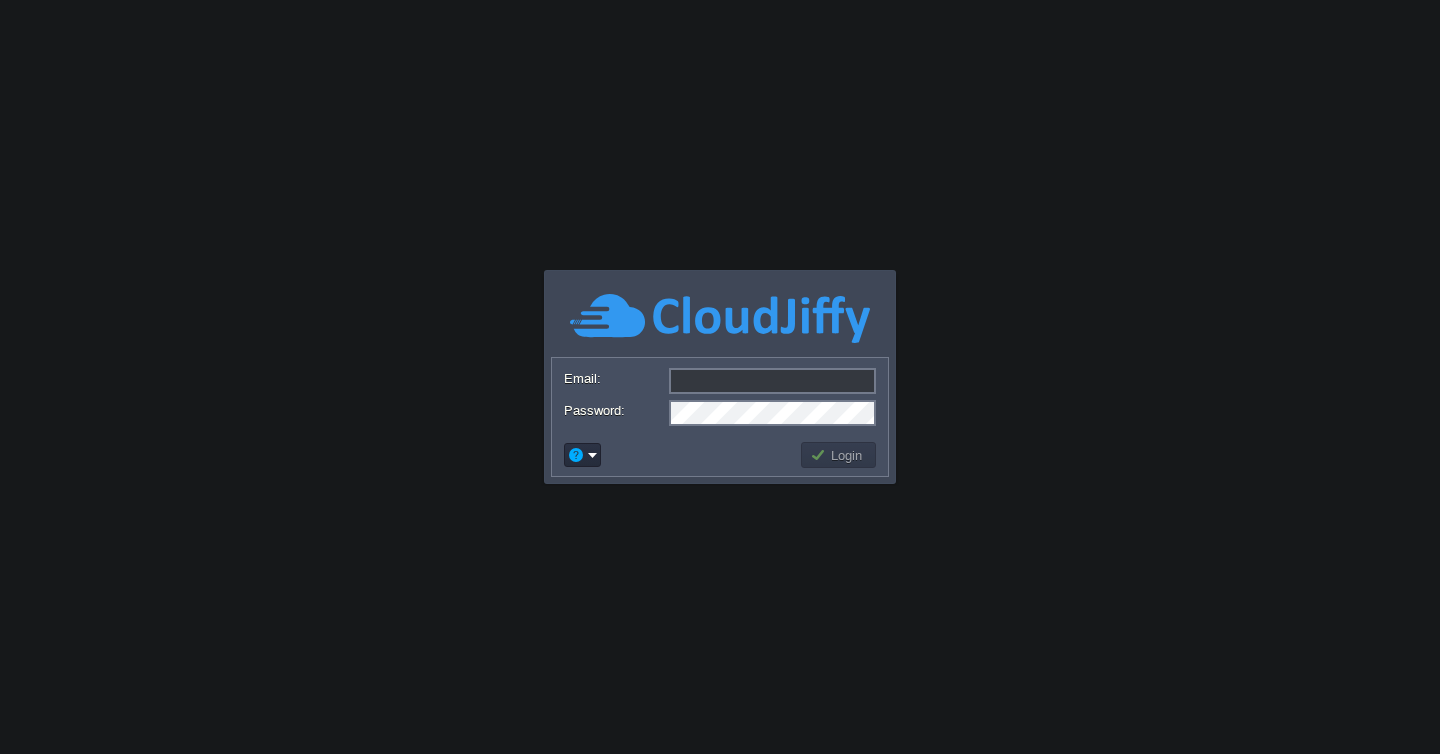 scroll, scrollTop: 0, scrollLeft: 0, axis: both 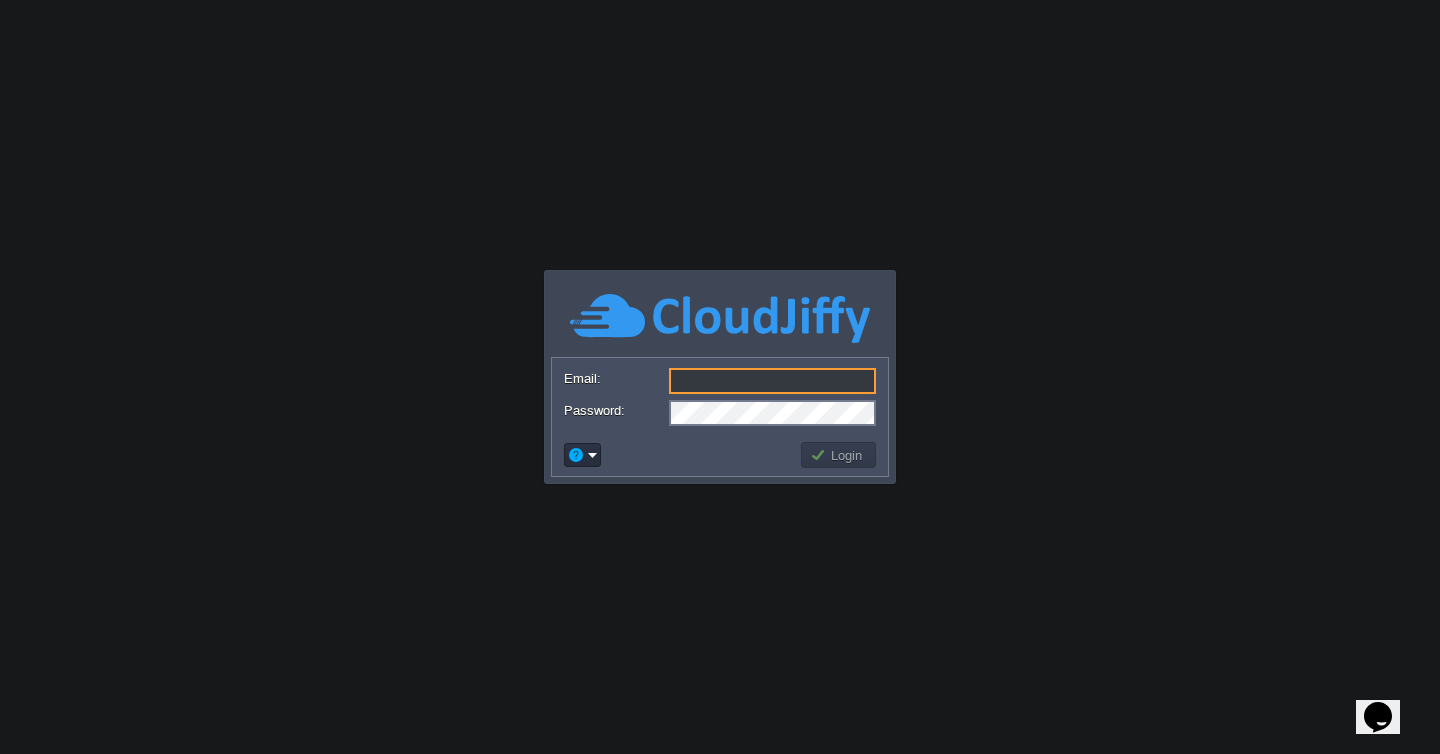 type on "[EMAIL]" 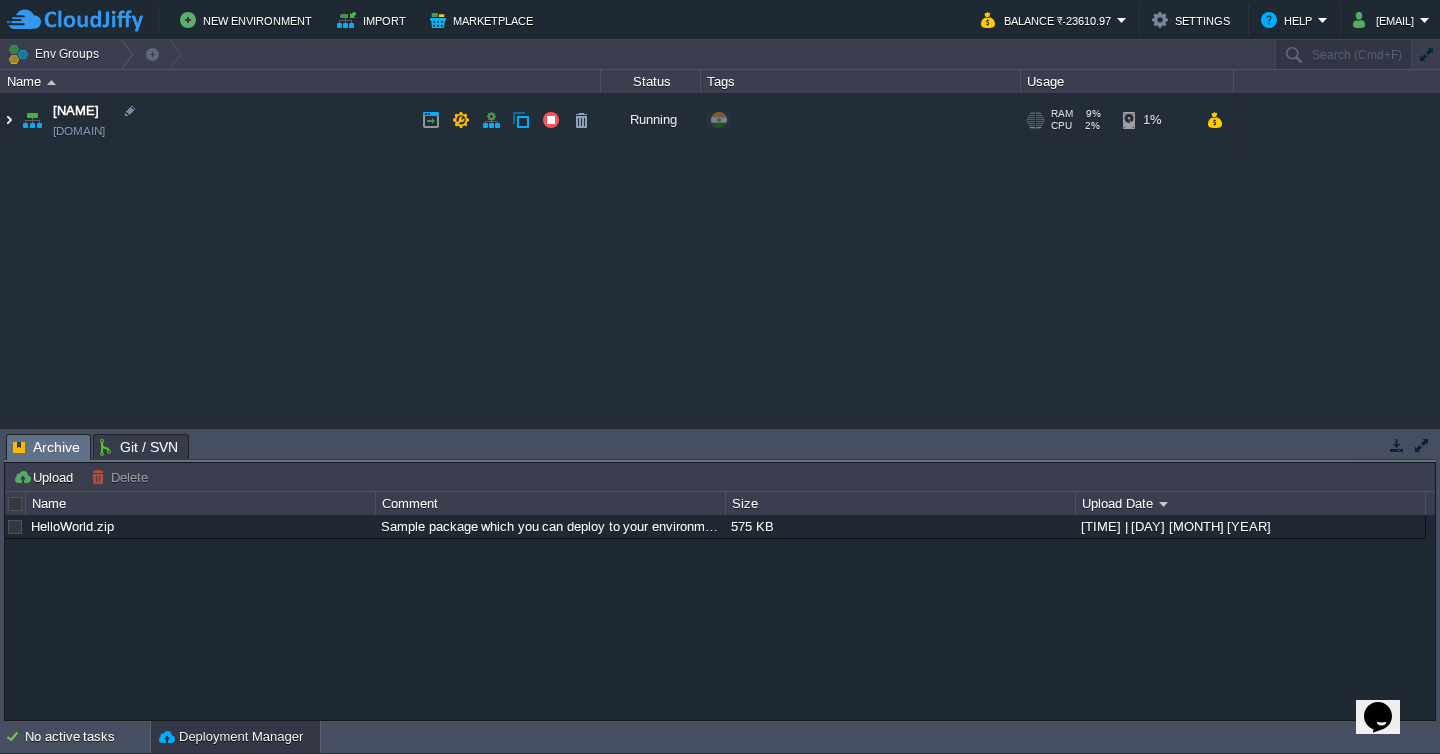 click at bounding box center [9, 120] 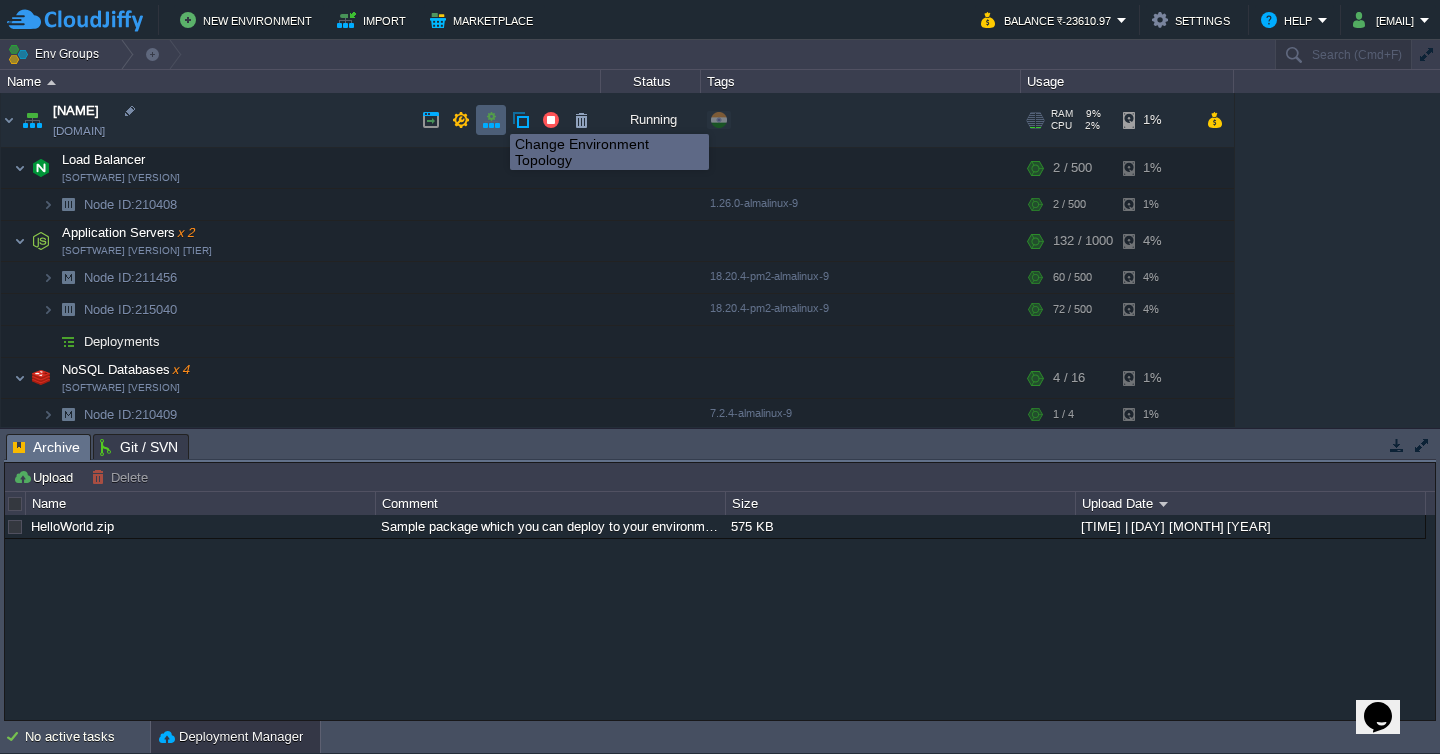 click at bounding box center (491, 120) 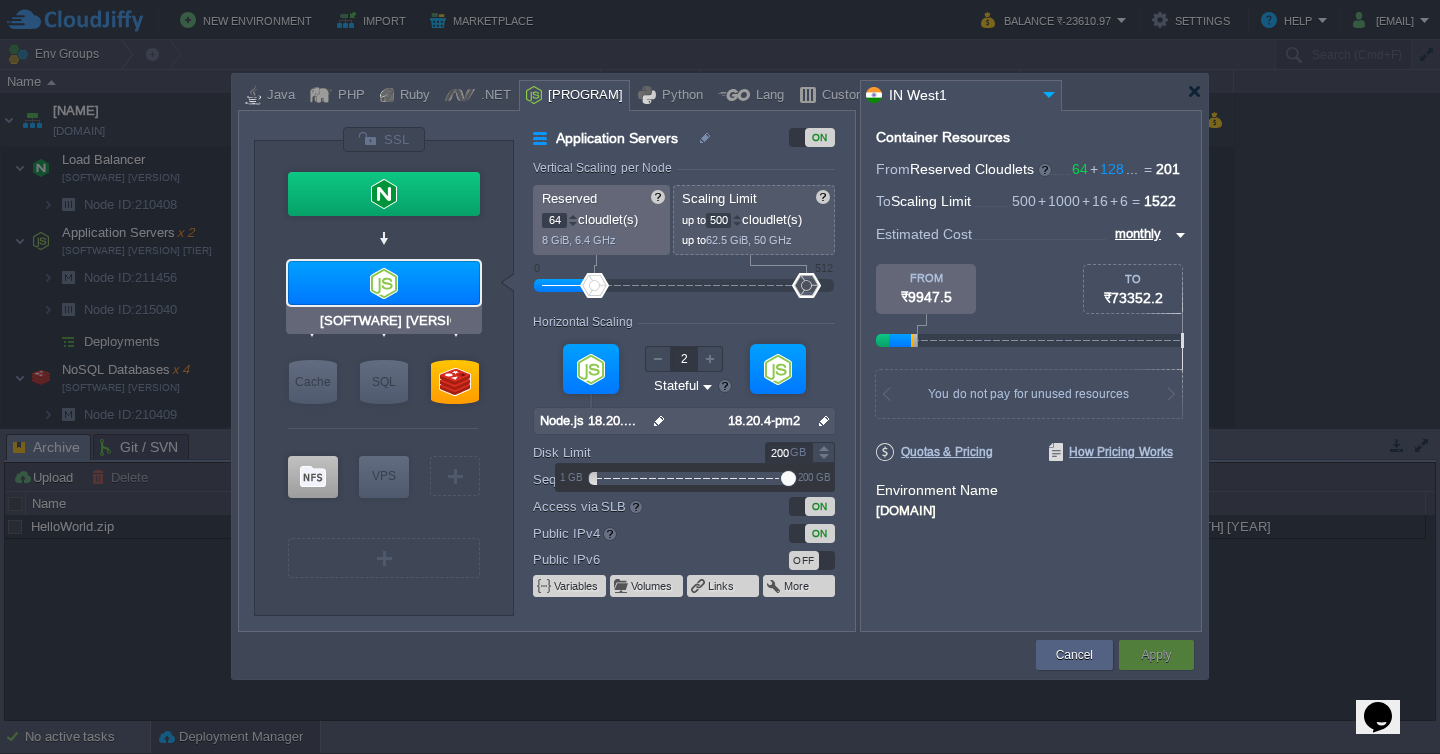 type on "[SOFTWARE] [VERSION]" 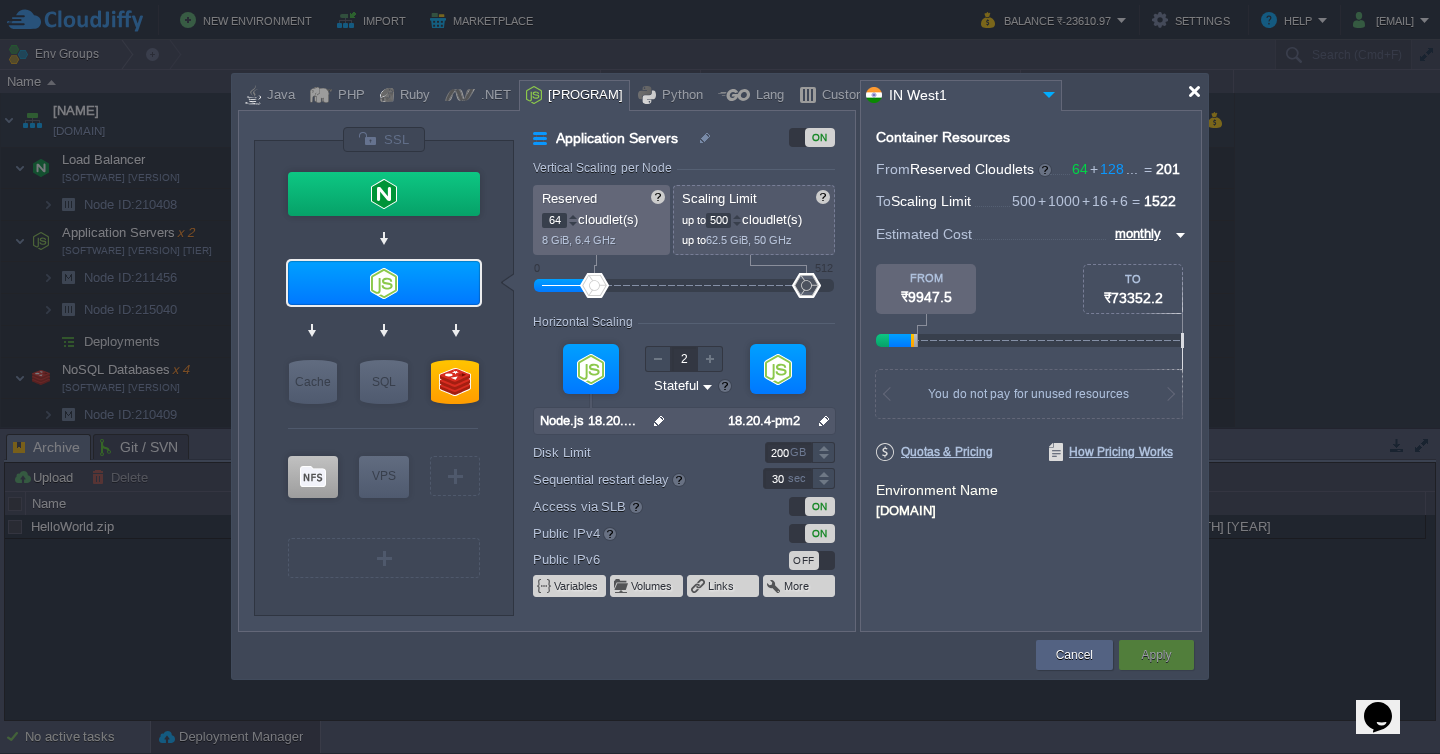 click at bounding box center [1194, 91] 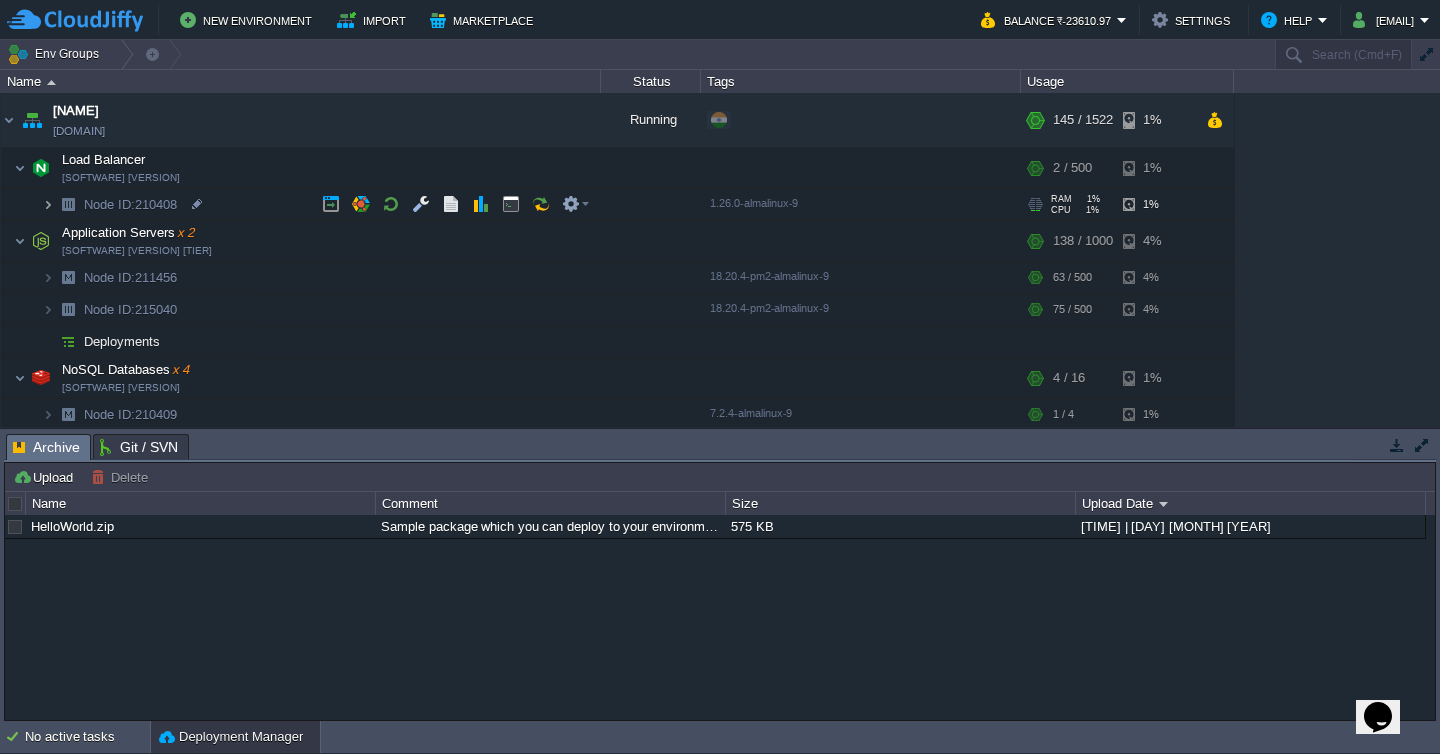 click at bounding box center [48, 204] 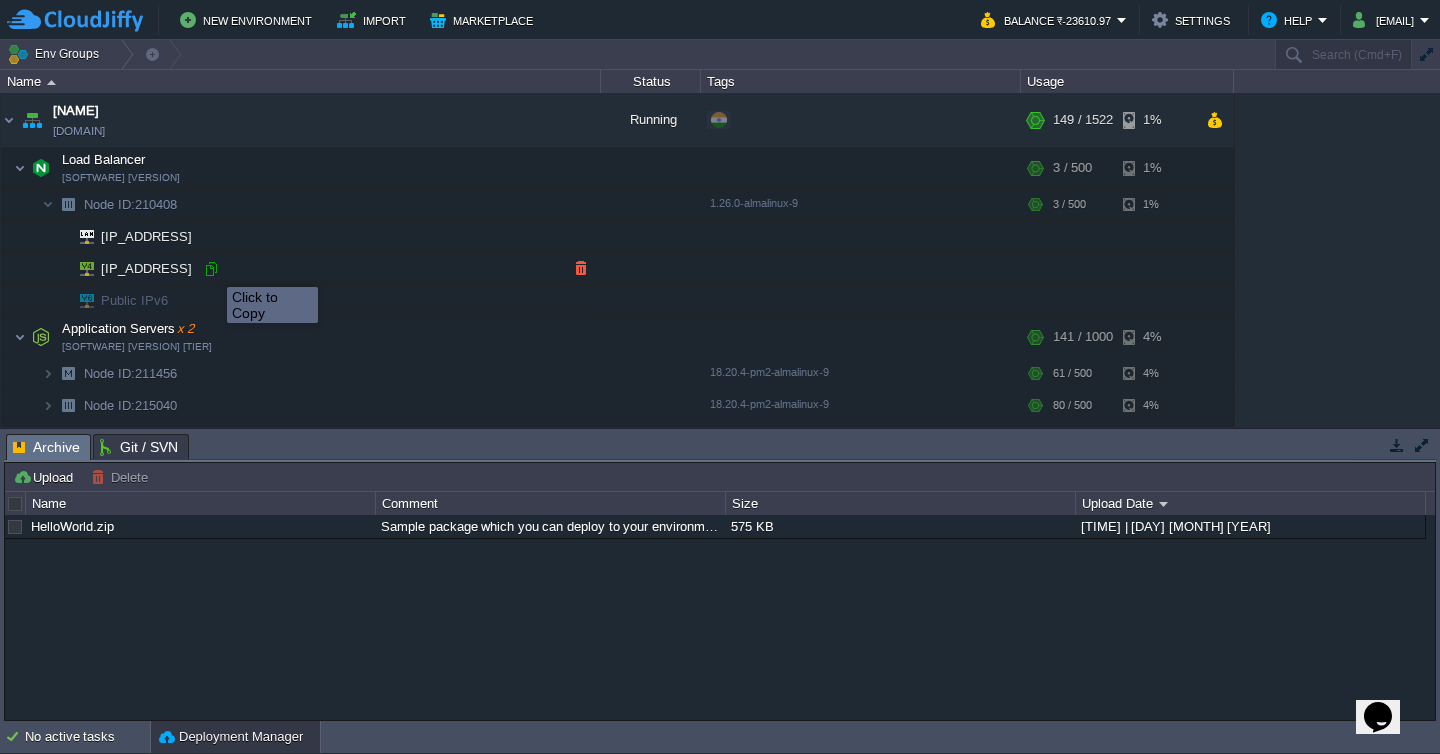 click at bounding box center (211, 269) 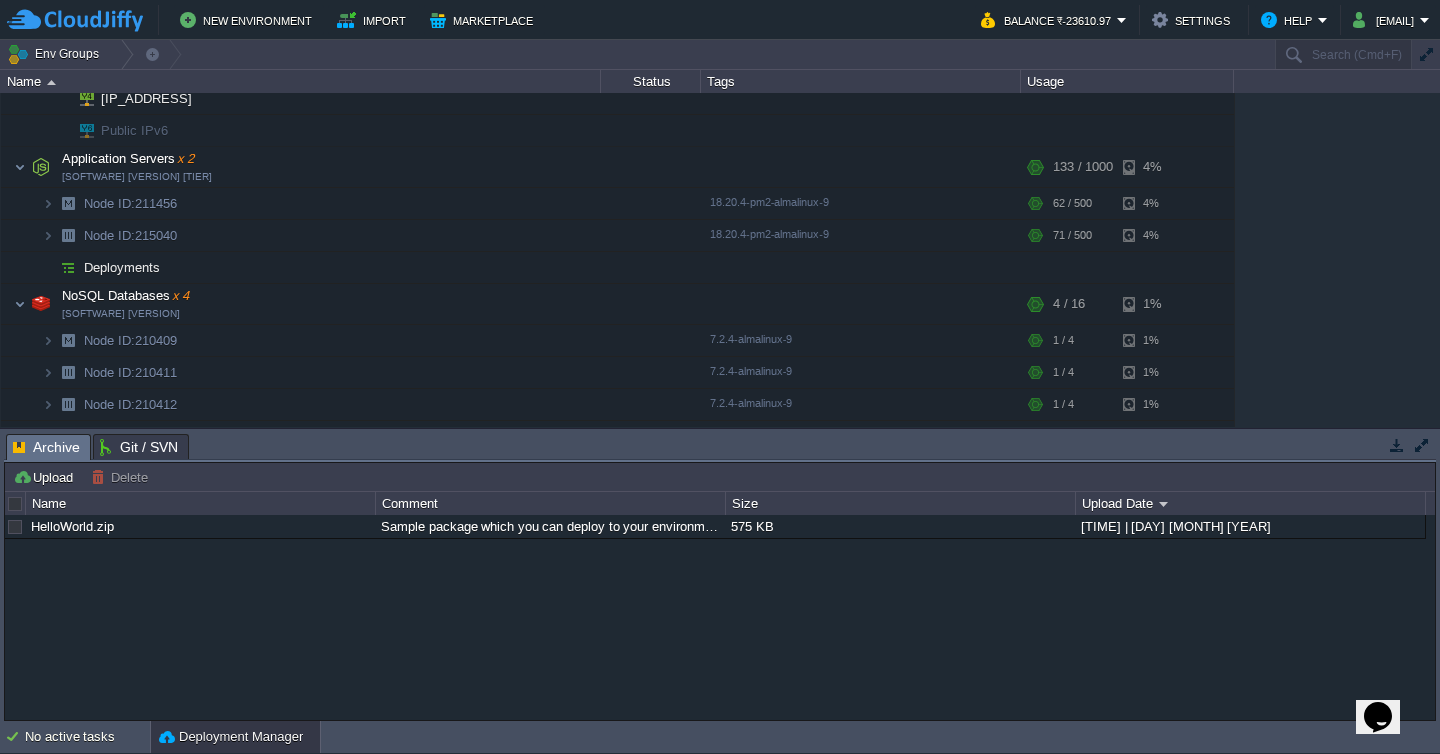 scroll, scrollTop: 0, scrollLeft: 0, axis: both 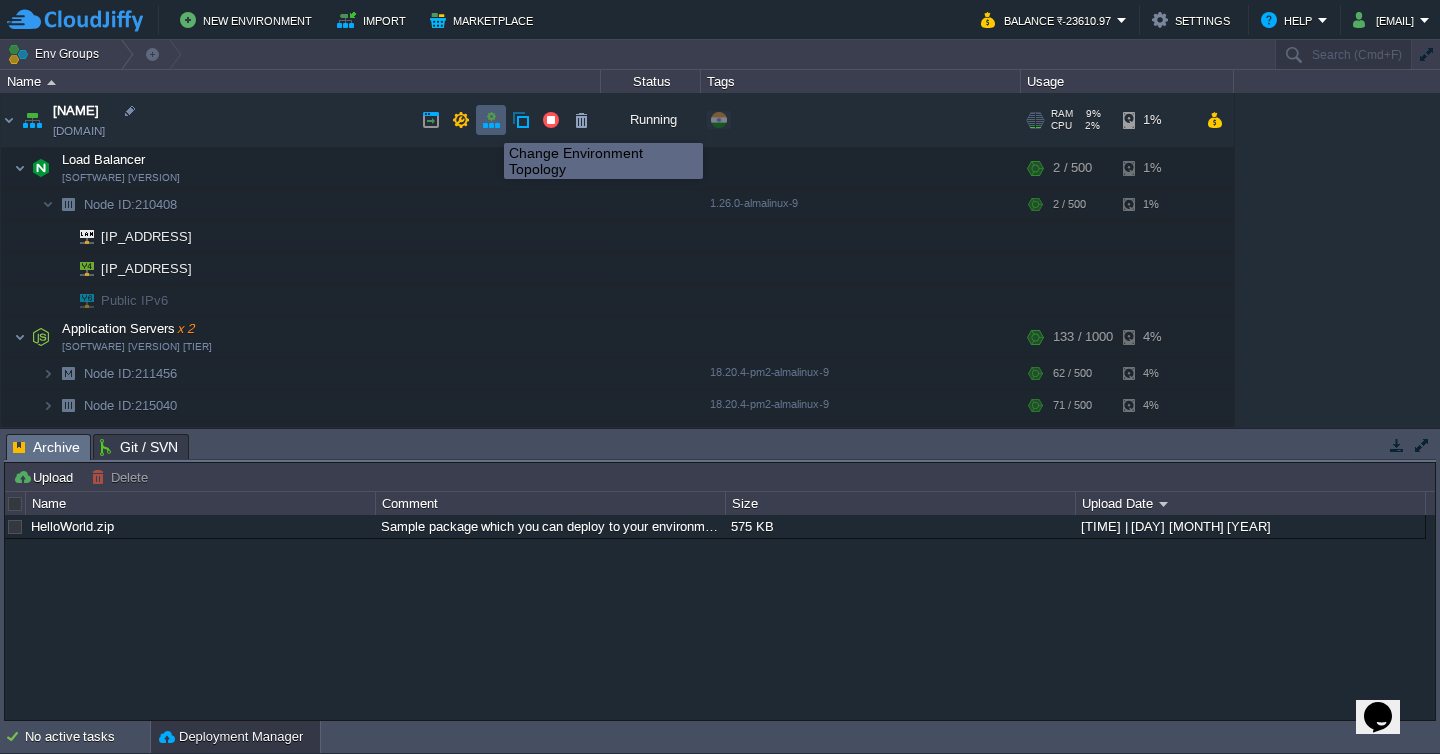 click at bounding box center [491, 120] 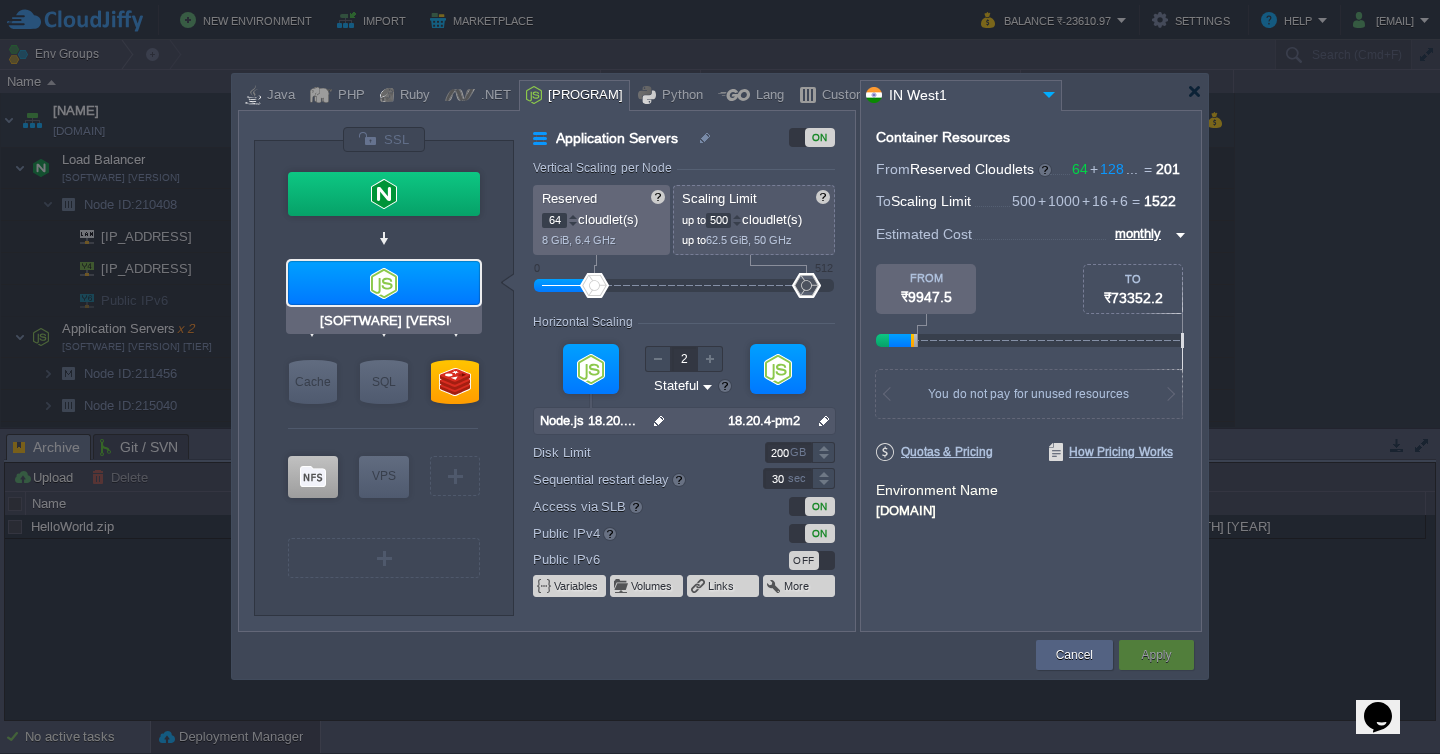 click at bounding box center (384, 283) 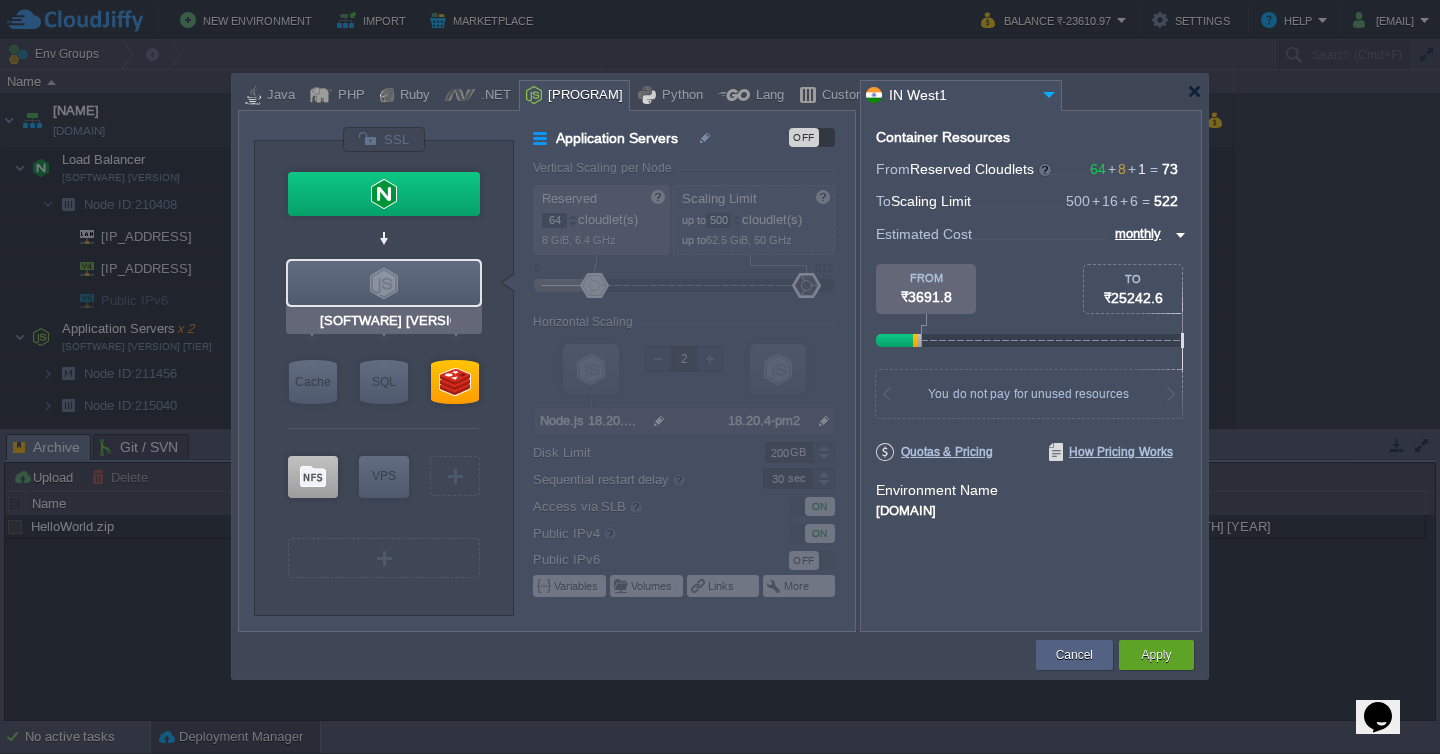 type on "[SOFTWARE] [VERSION]" 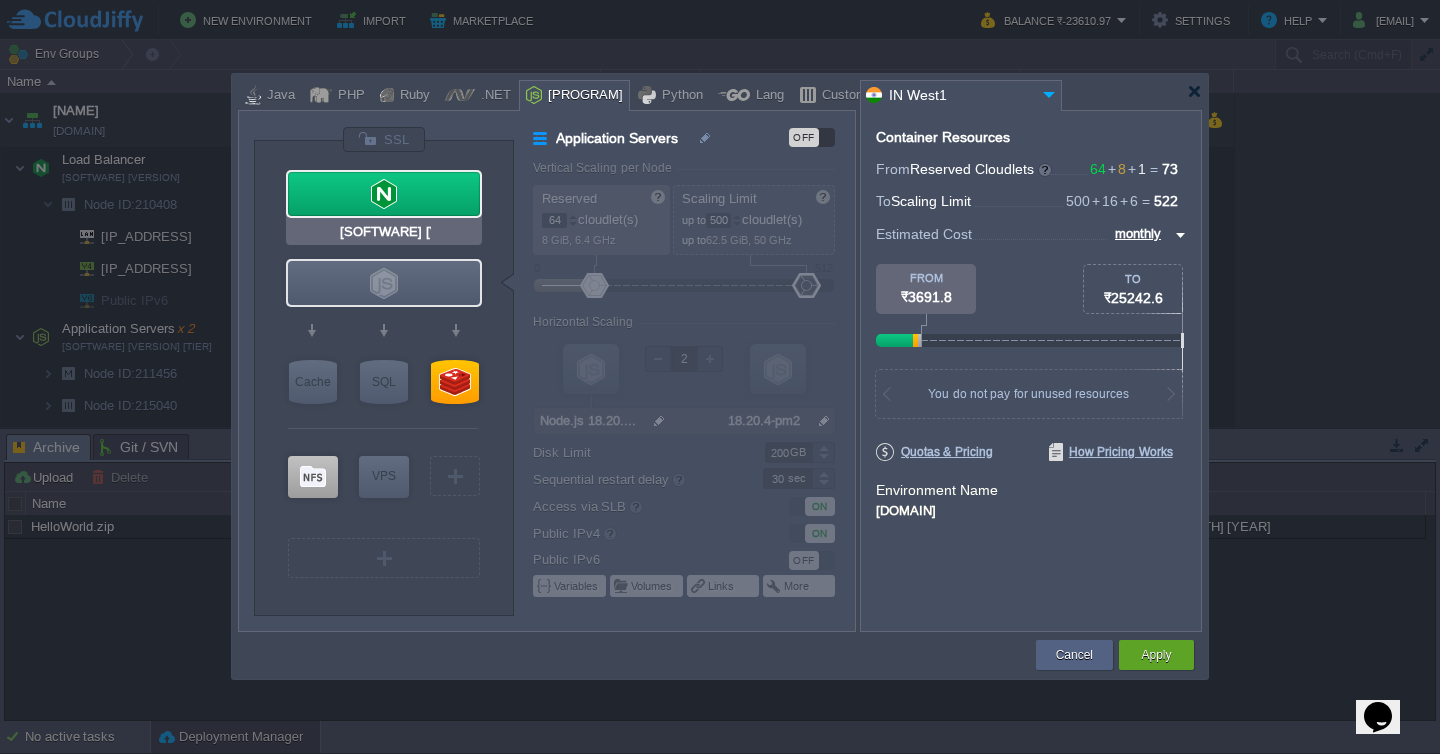 click at bounding box center (384, 194) 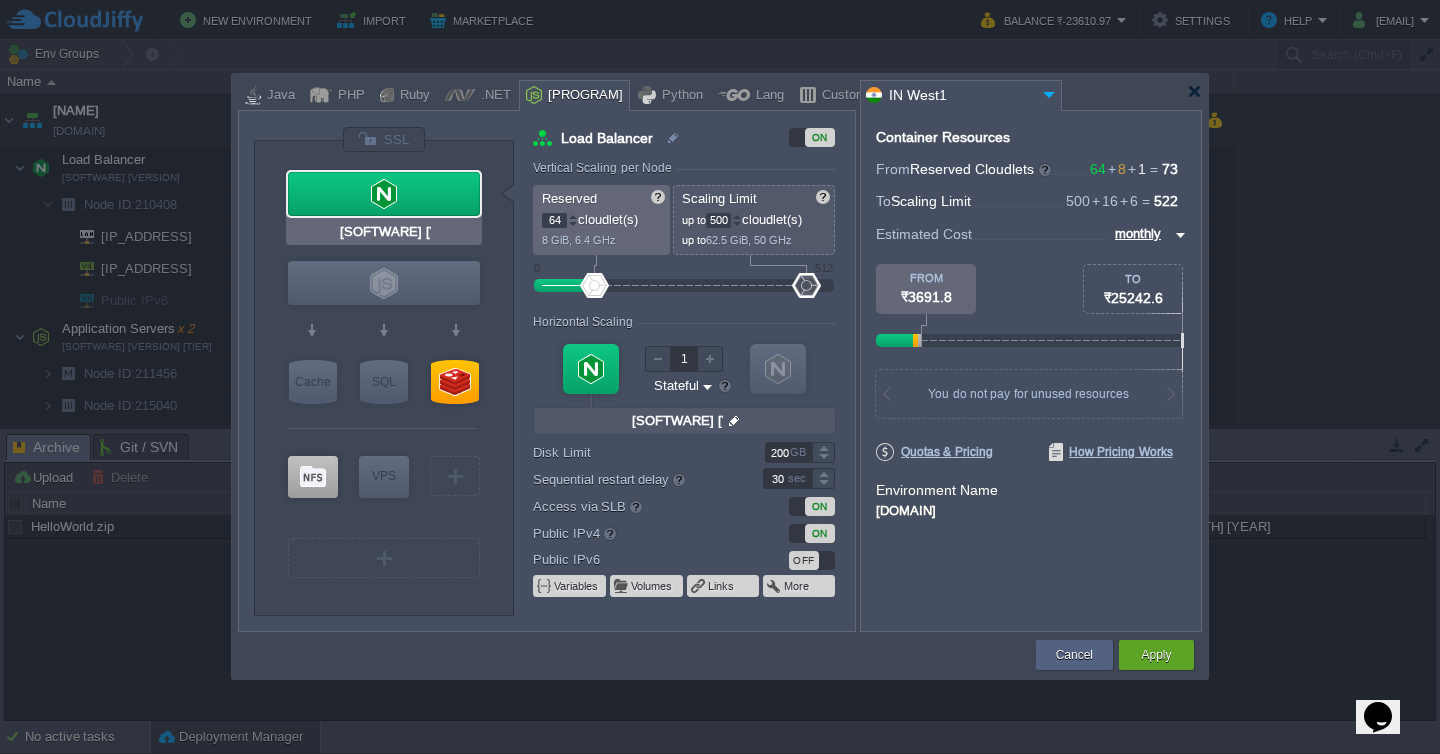 type on "[SOFTWARE] [VERSION] [TIER]" 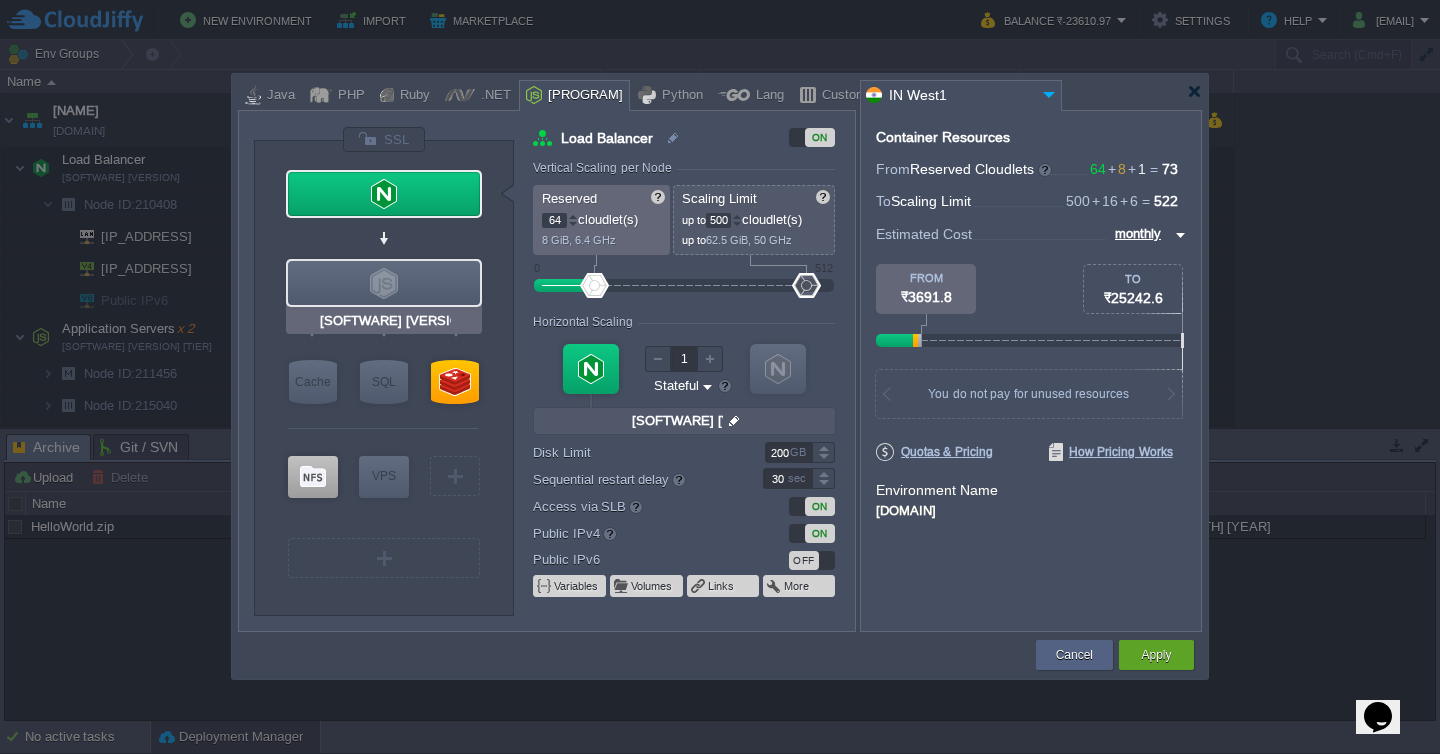 click at bounding box center [384, 283] 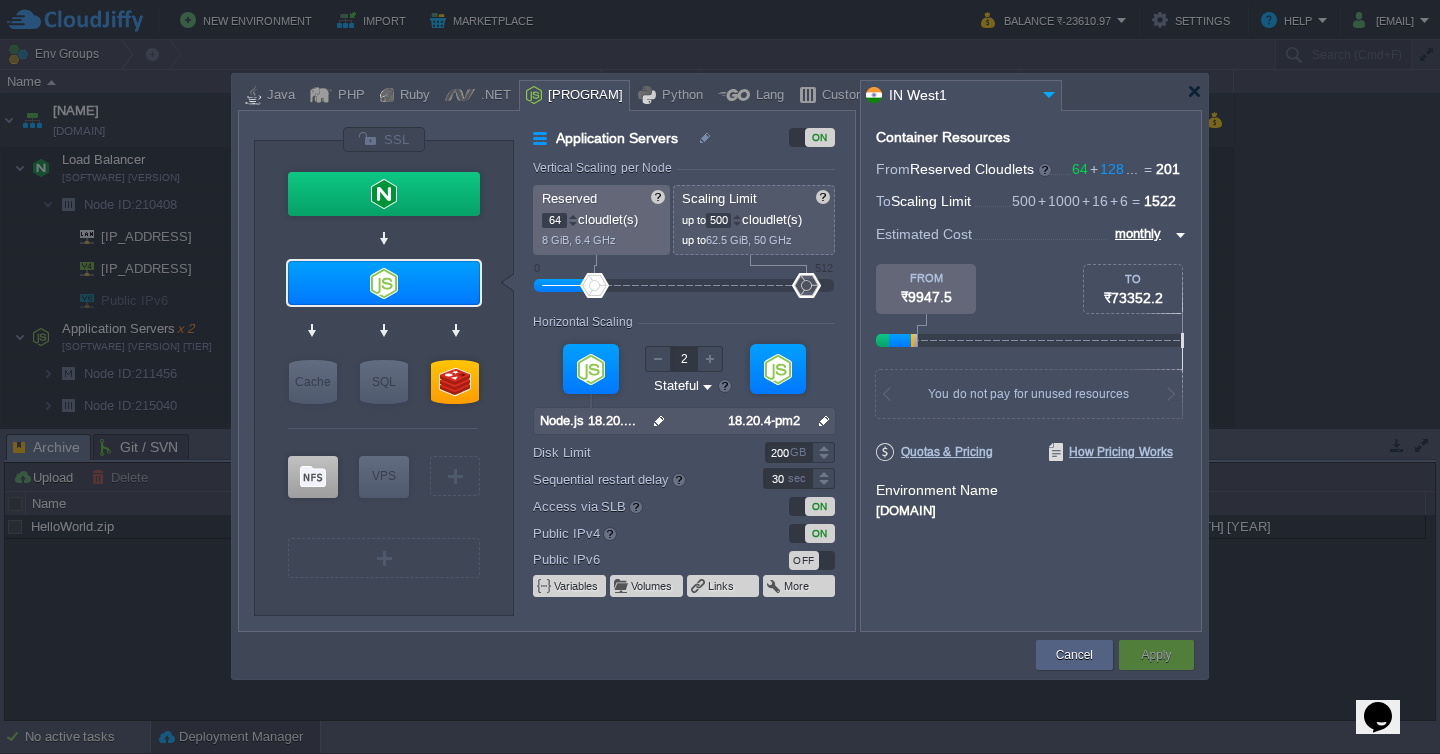 type on "AlmaLinux 9.6" 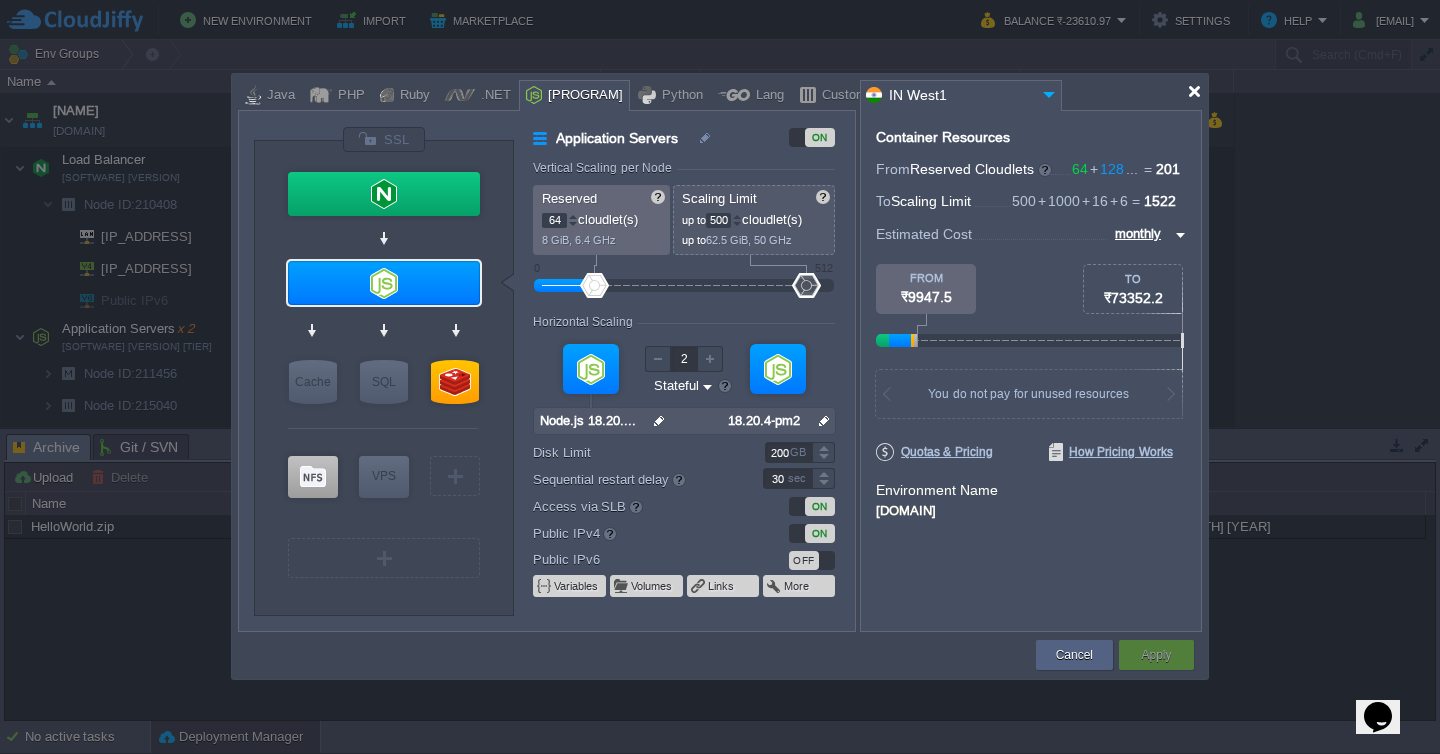 click at bounding box center [1194, 91] 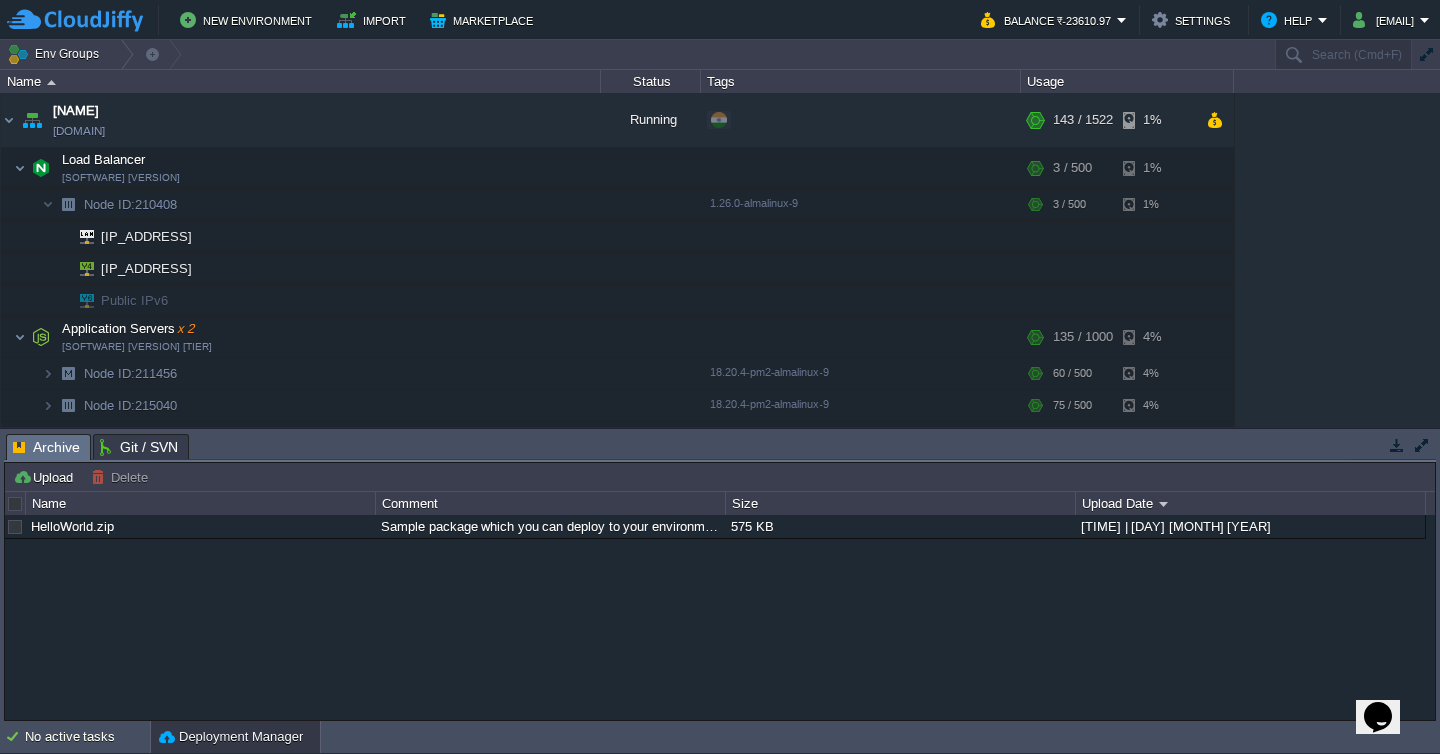 click on "New Environment Import Marketplace" at bounding box center (482, 20) 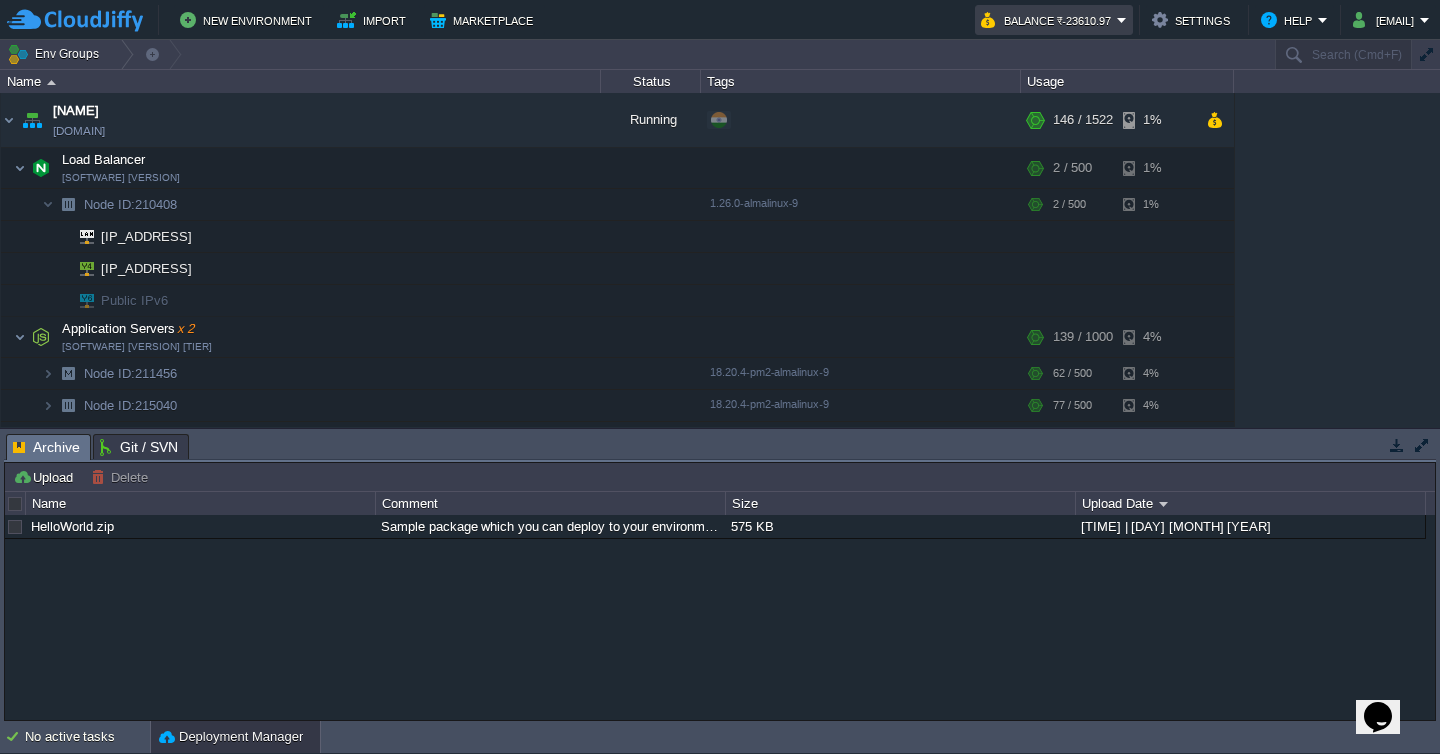 click on "Balance ₹-23610.97" at bounding box center (1054, 20) 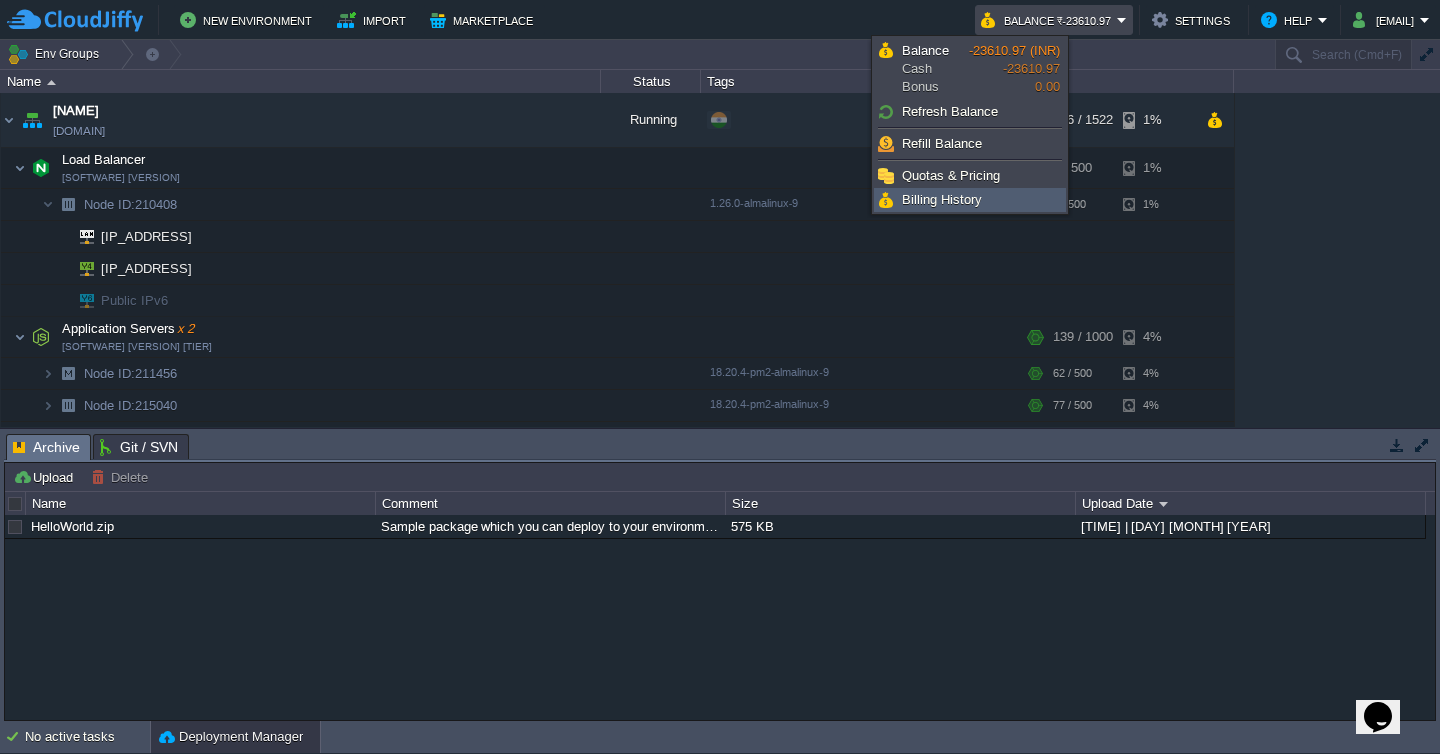 click on "Billing History" at bounding box center [942, 199] 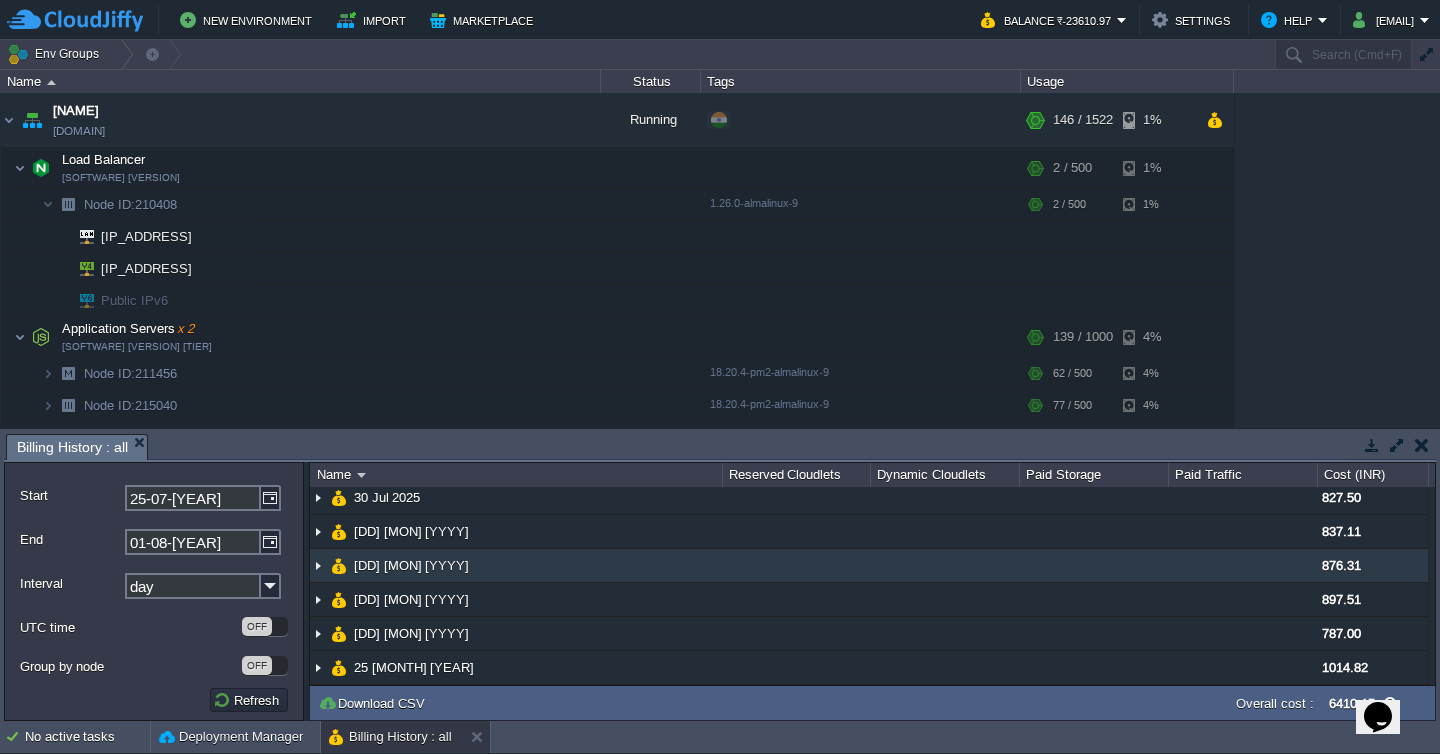 scroll, scrollTop: 0, scrollLeft: 0, axis: both 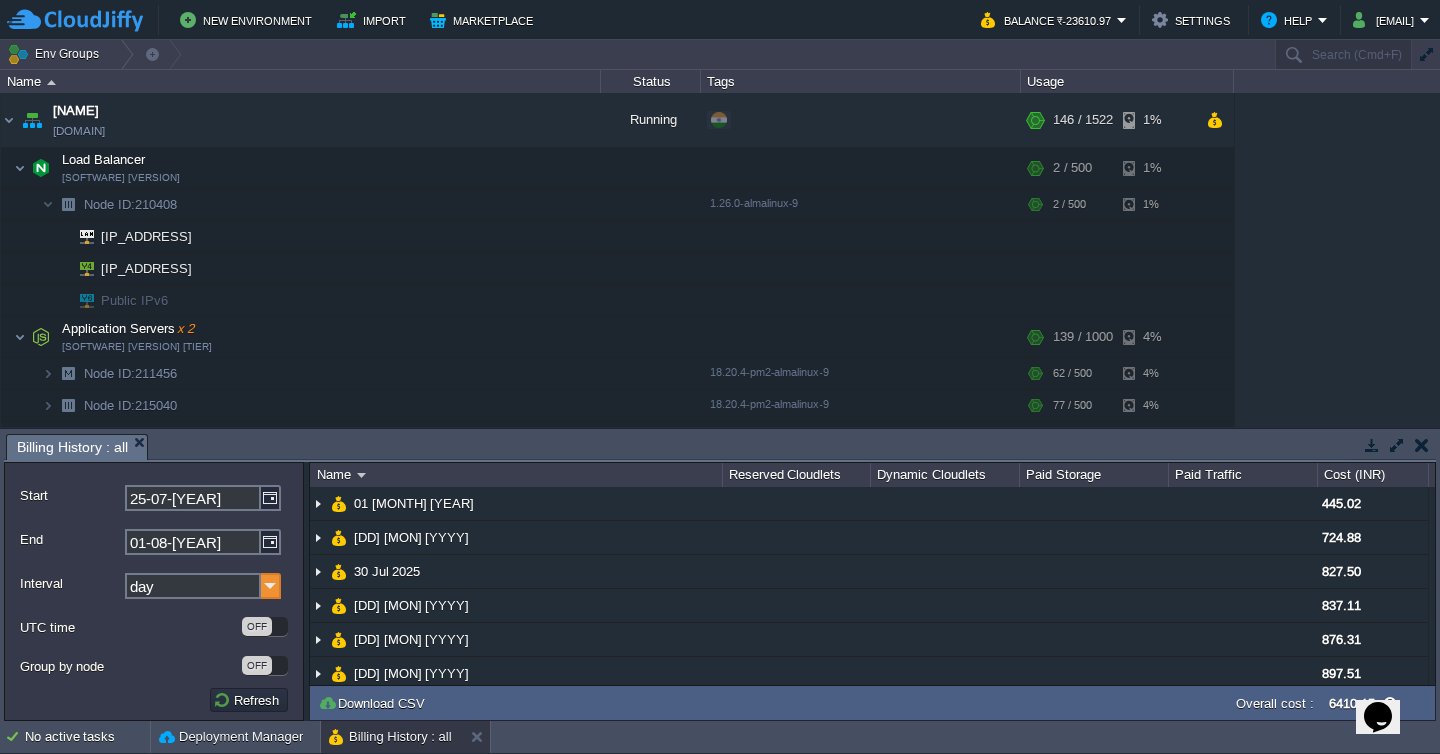 click at bounding box center [271, 586] 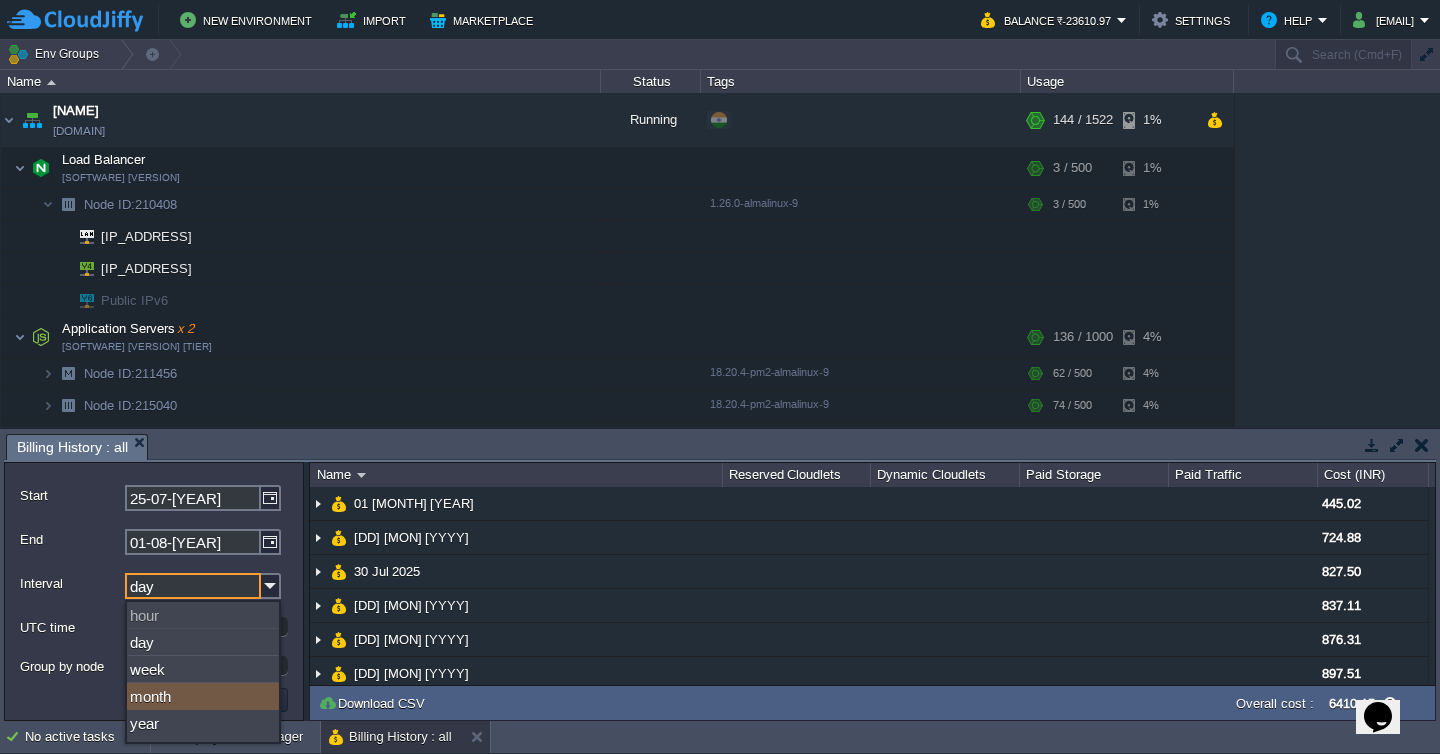 click on "month" at bounding box center [203, 696] 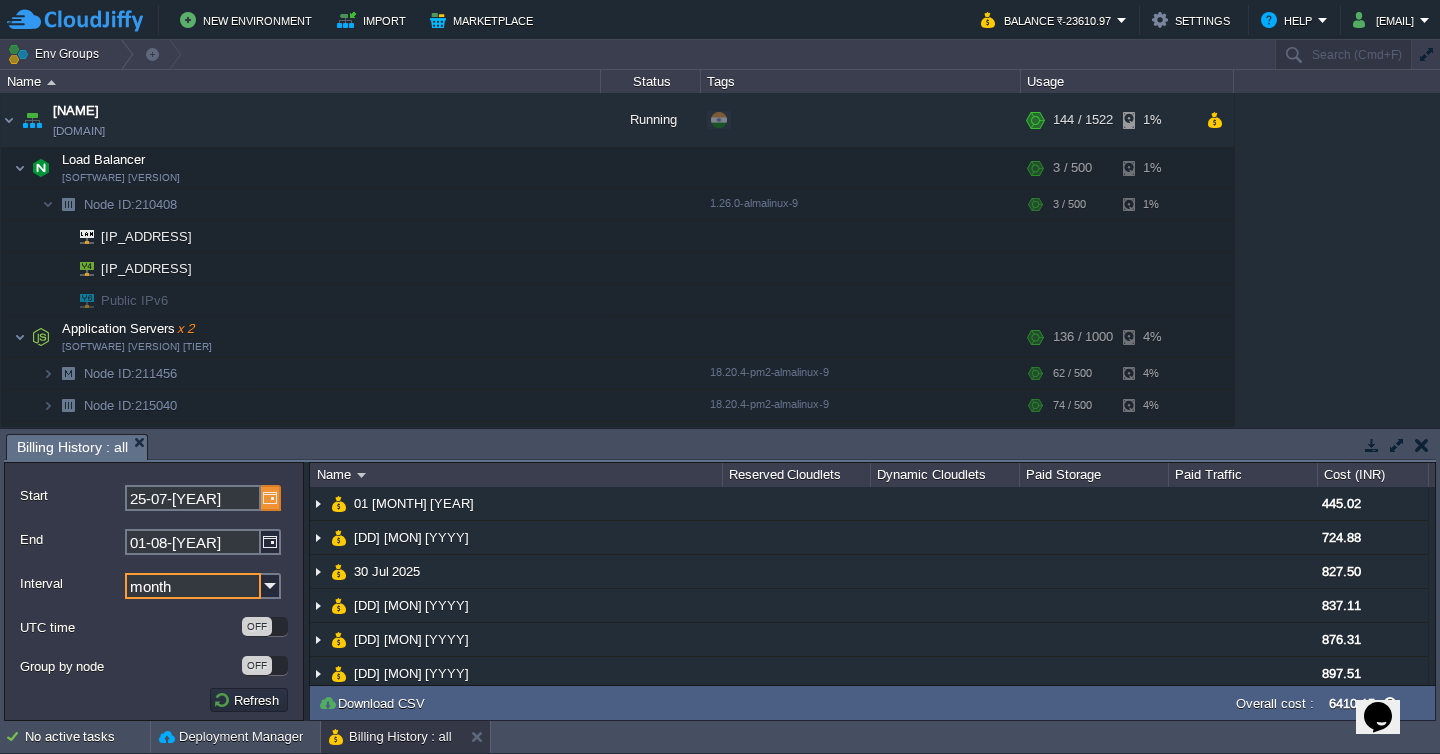 click at bounding box center (271, 498) 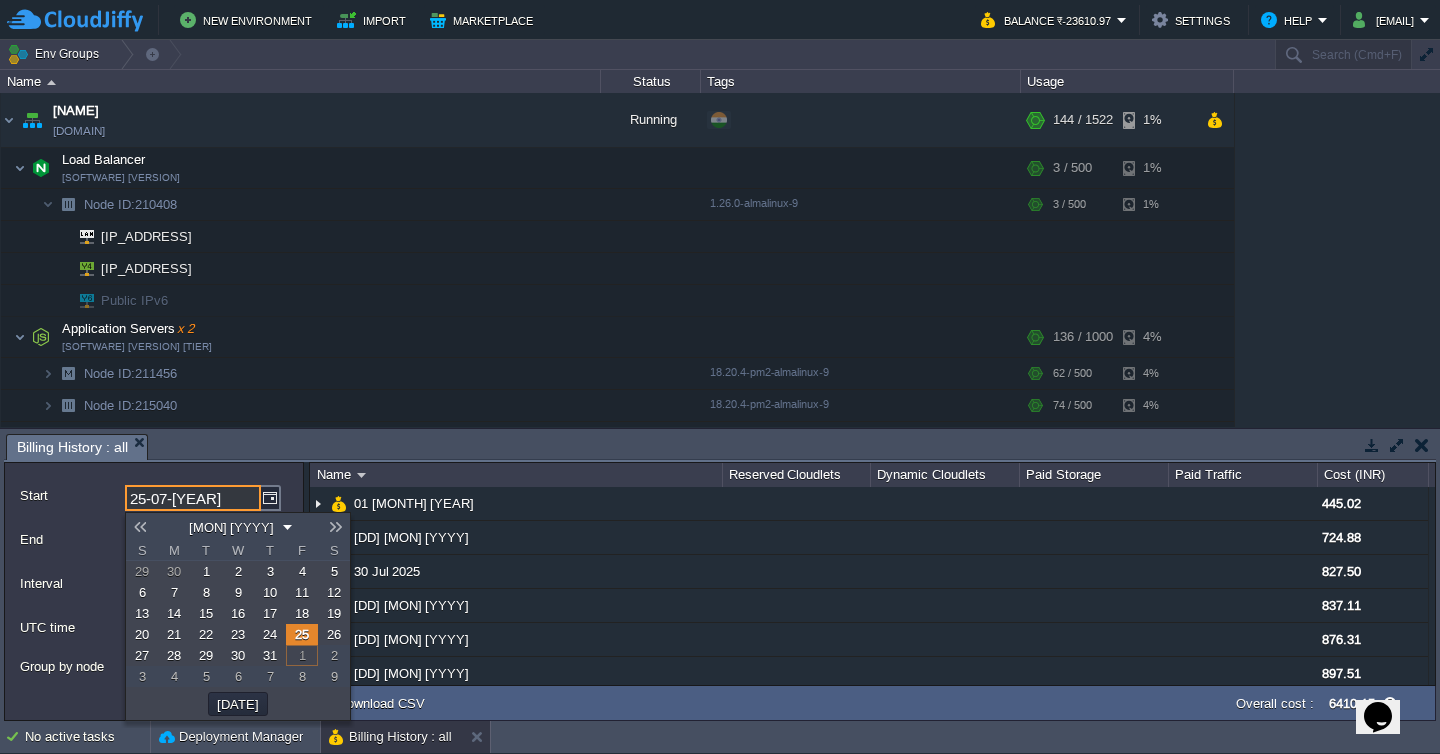 click at bounding box center [140, 527] 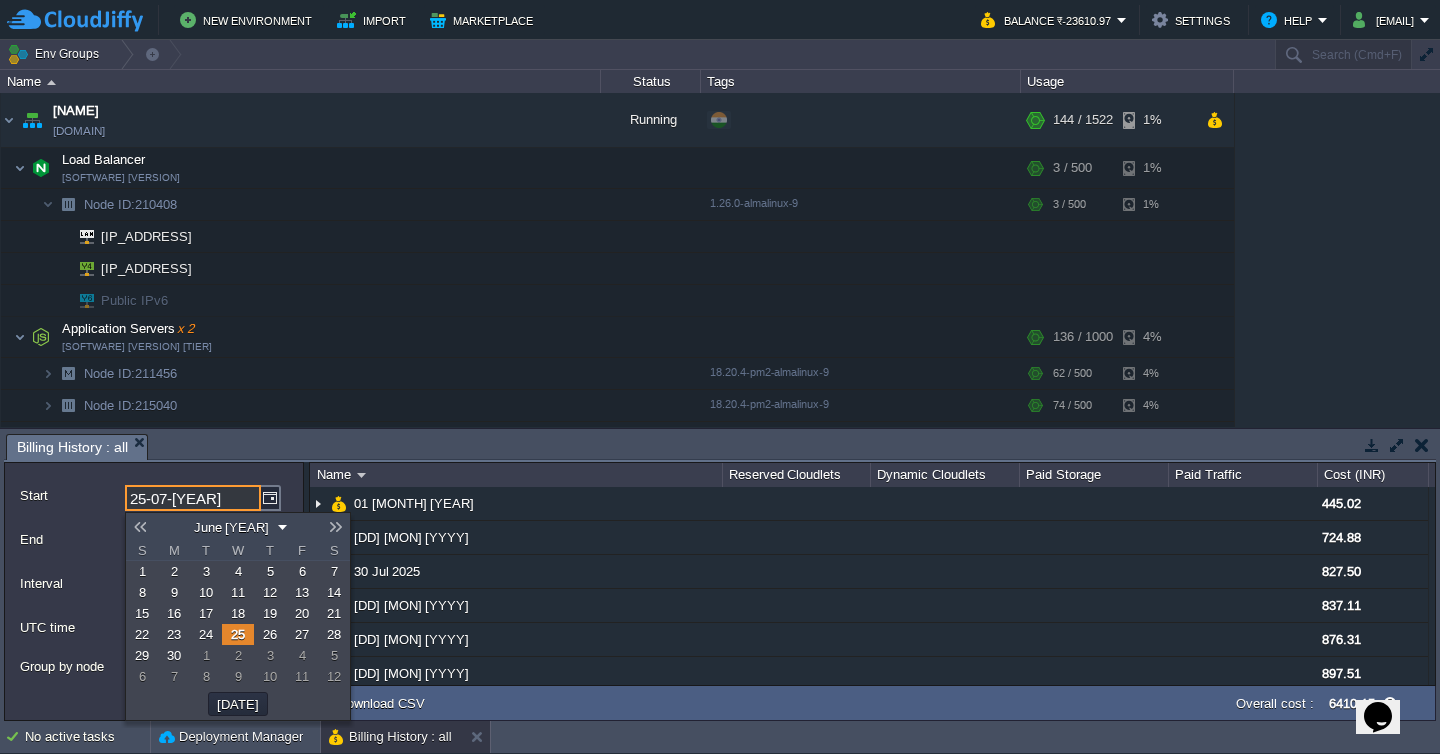click at bounding box center [140, 527] 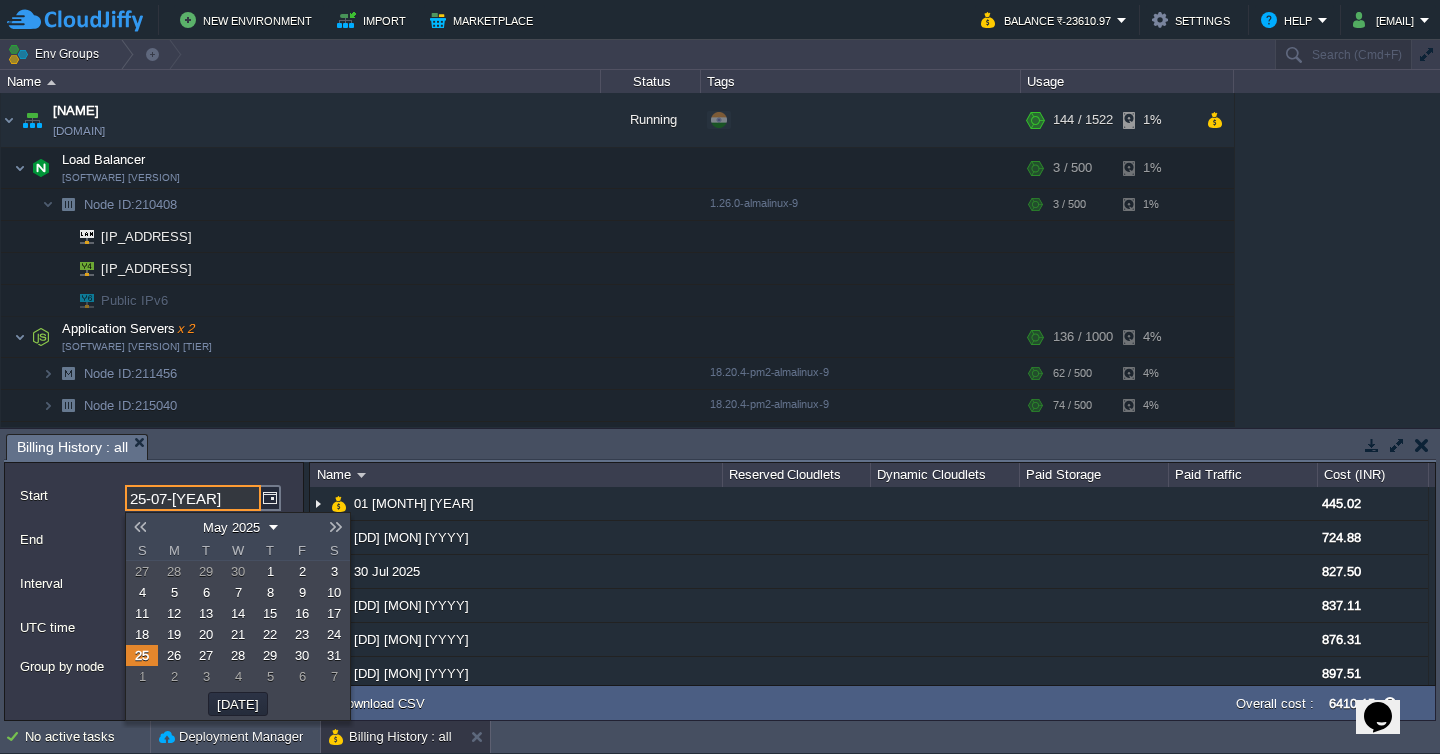click at bounding box center [140, 527] 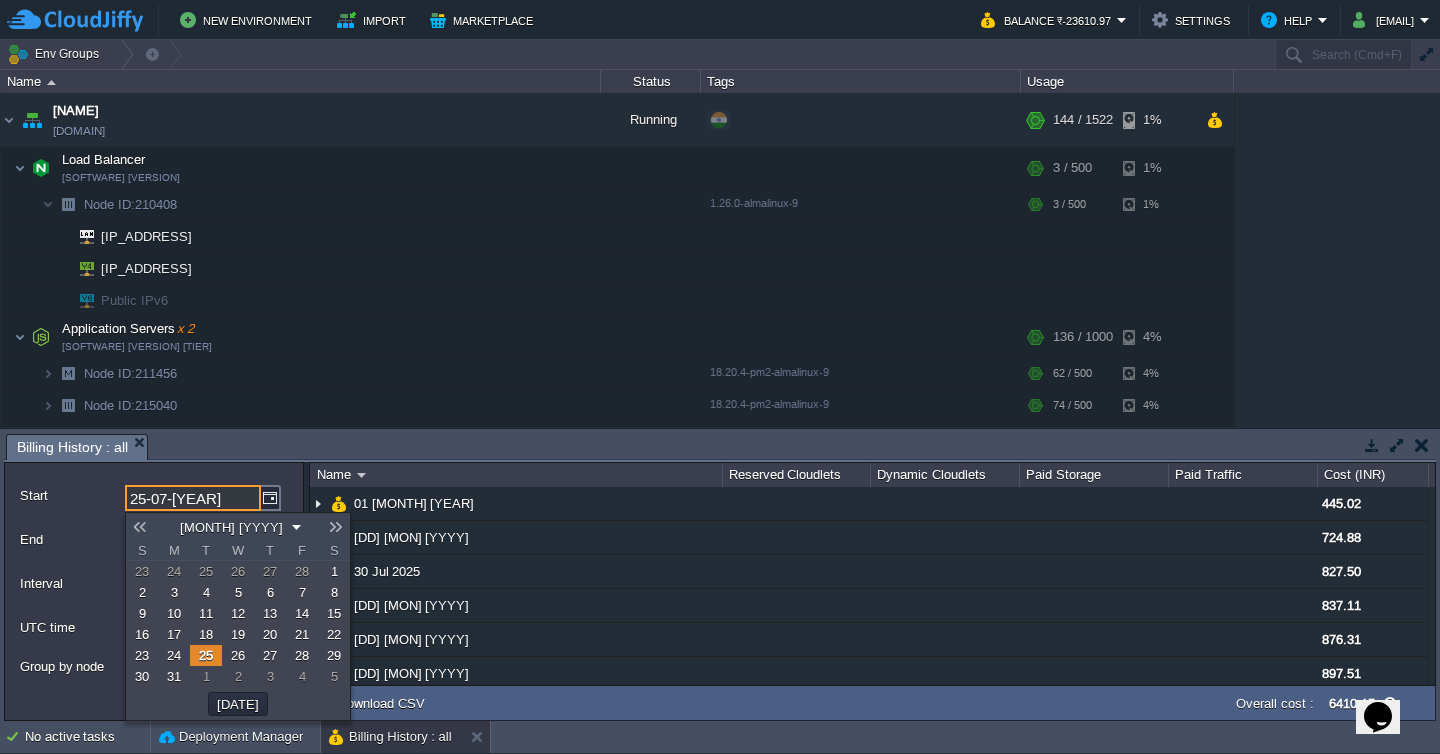 click at bounding box center [140, 527] 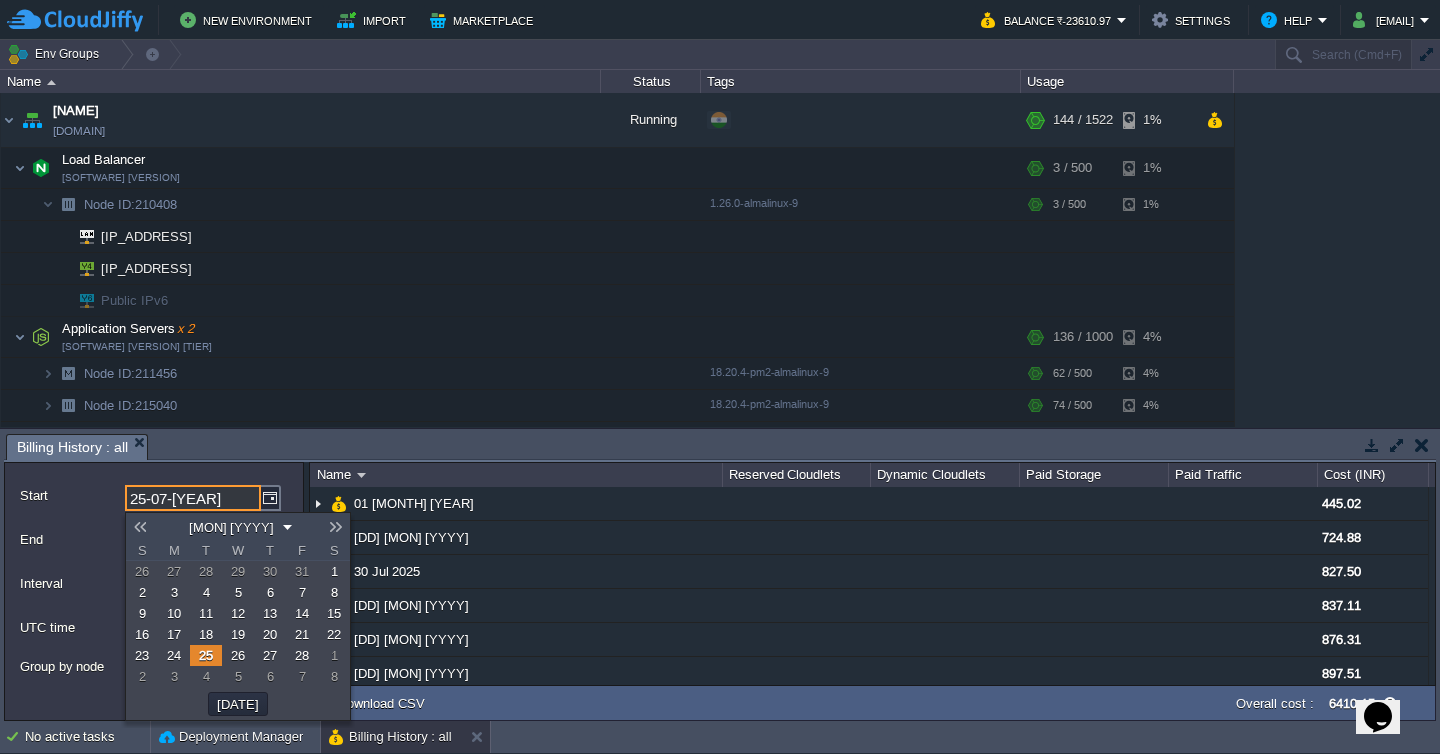 click at bounding box center (140, 527) 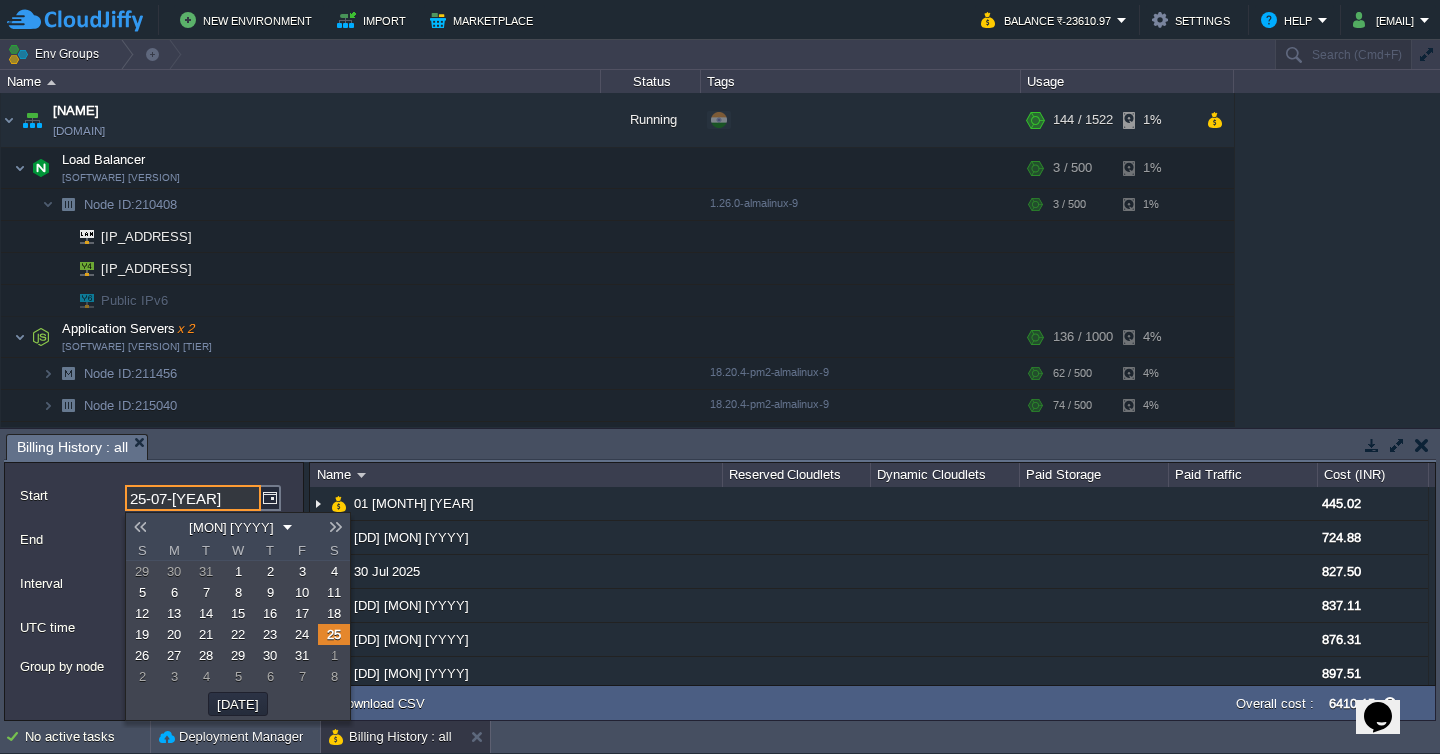 click on "1" at bounding box center [238, 571] 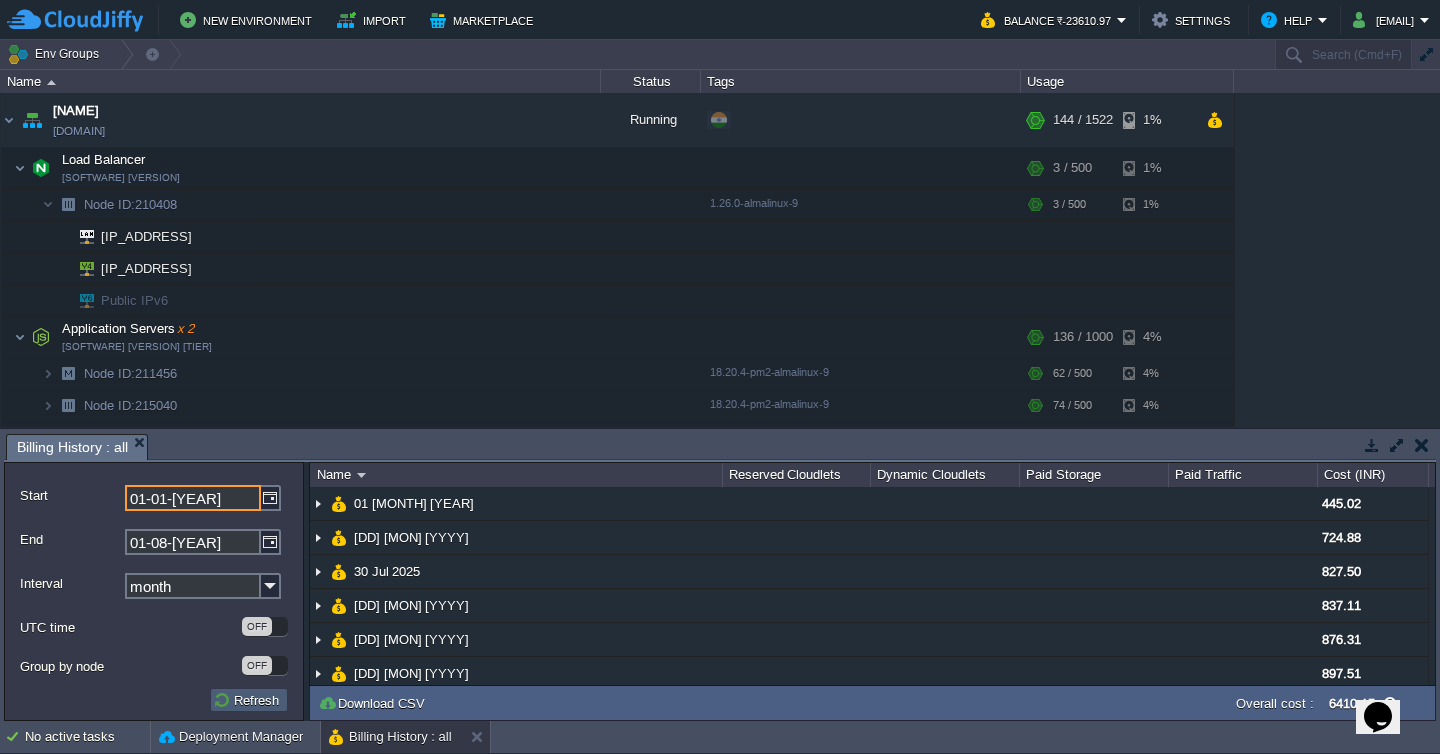 click on "Refresh" at bounding box center (249, 700) 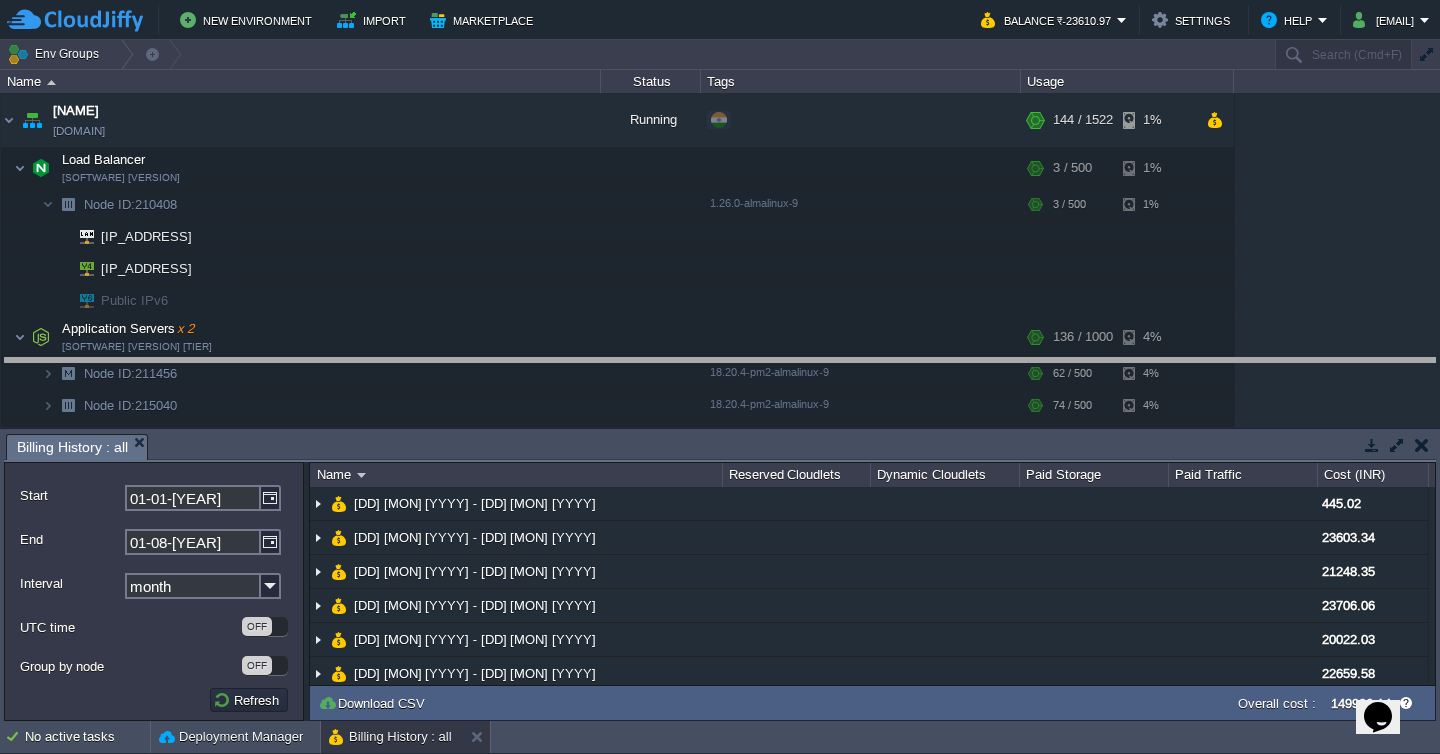 drag, startPoint x: 687, startPoint y: 460, endPoint x: 682, endPoint y: 384, distance: 76.1643 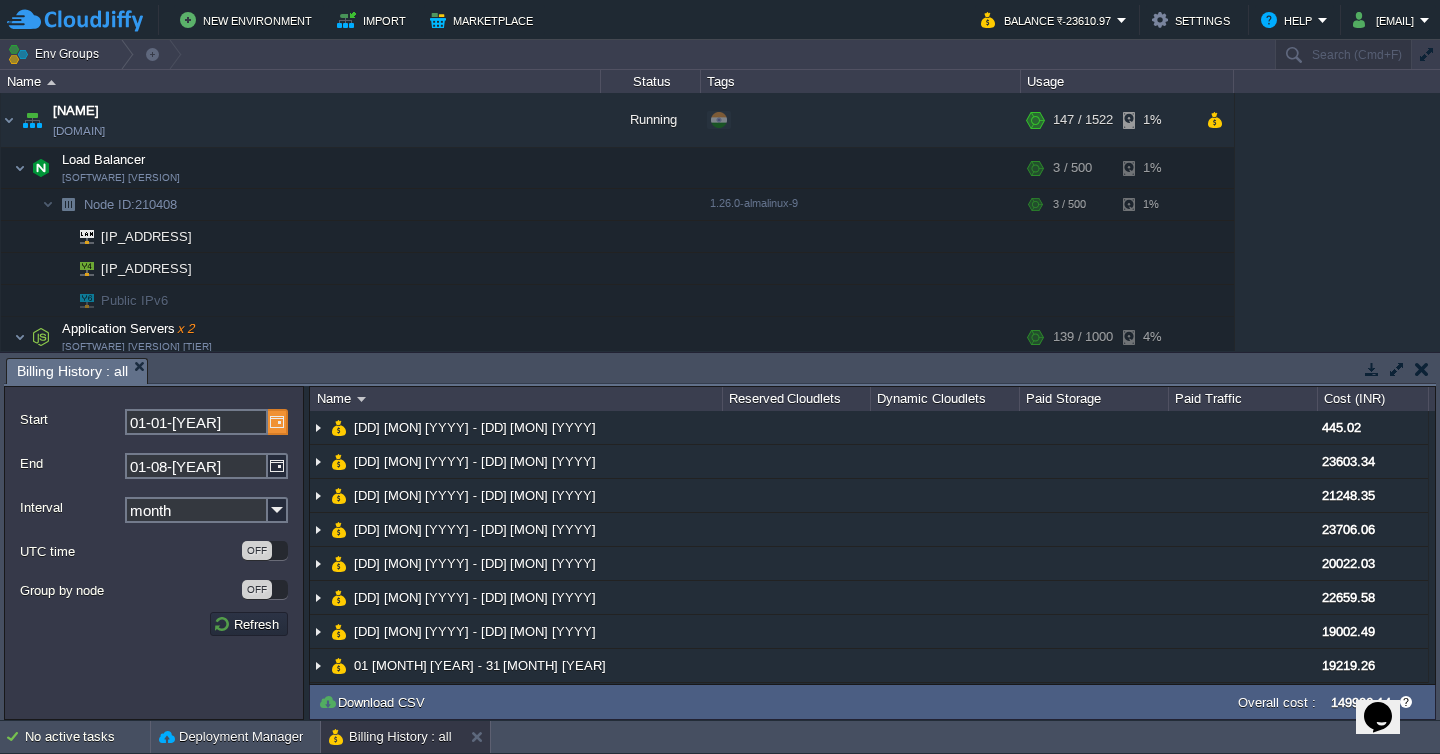 click at bounding box center (278, 422) 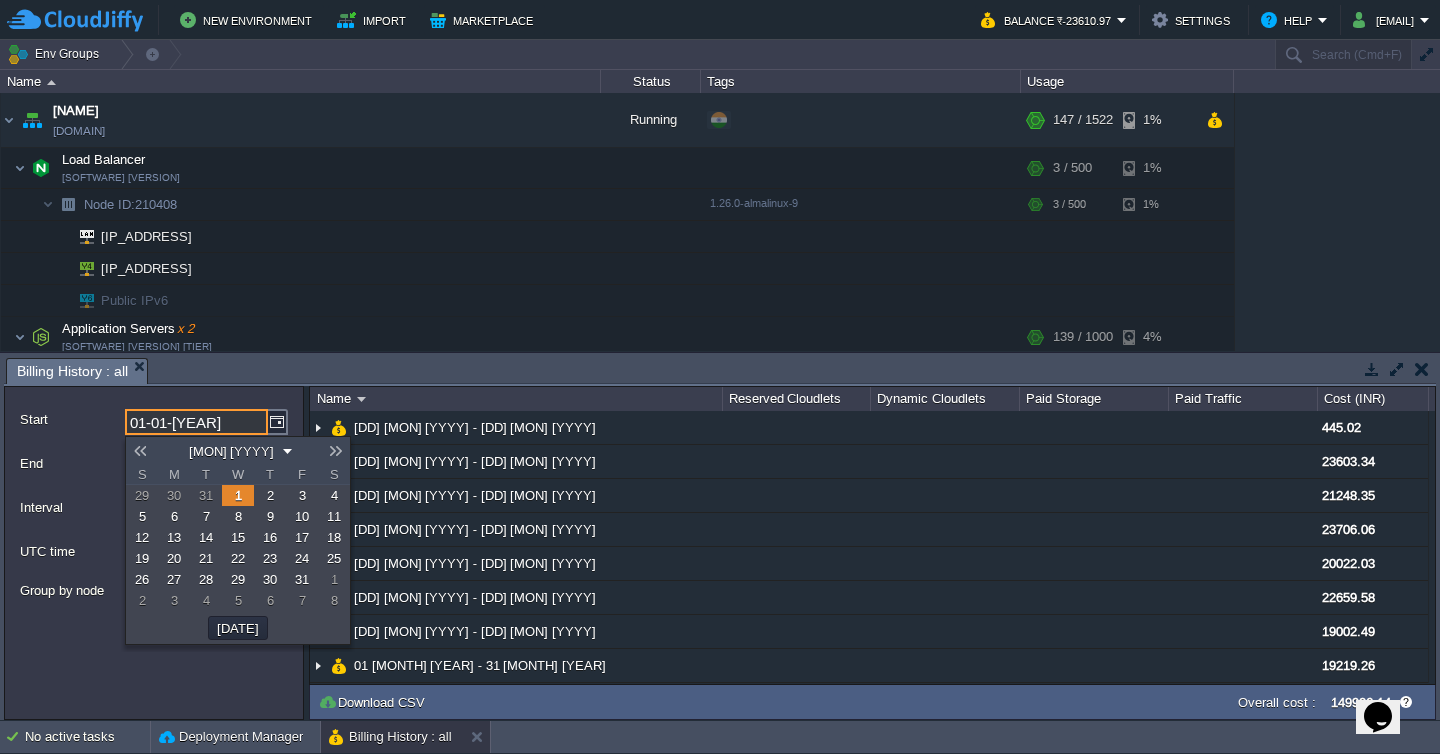 click at bounding box center [140, 451] 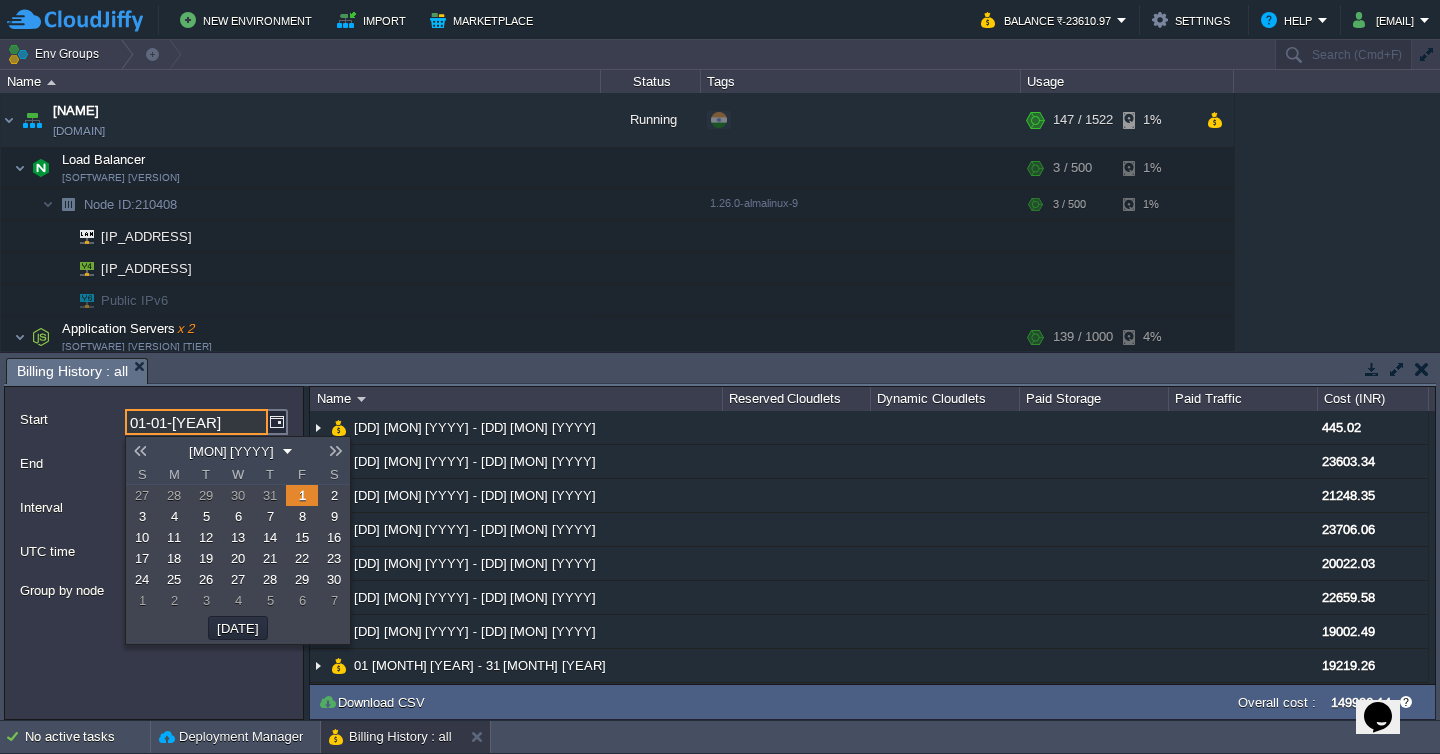 click at bounding box center (140, 451) 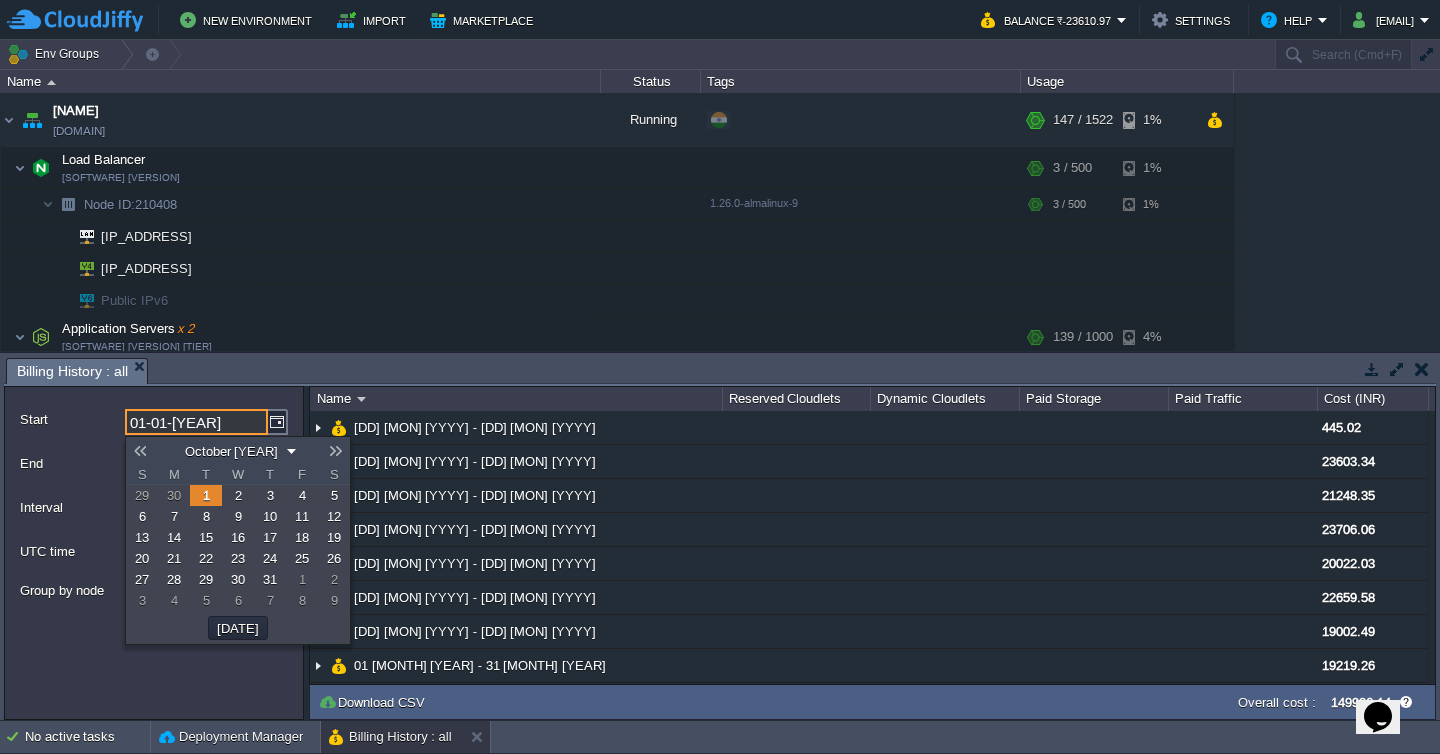 click at bounding box center [140, 451] 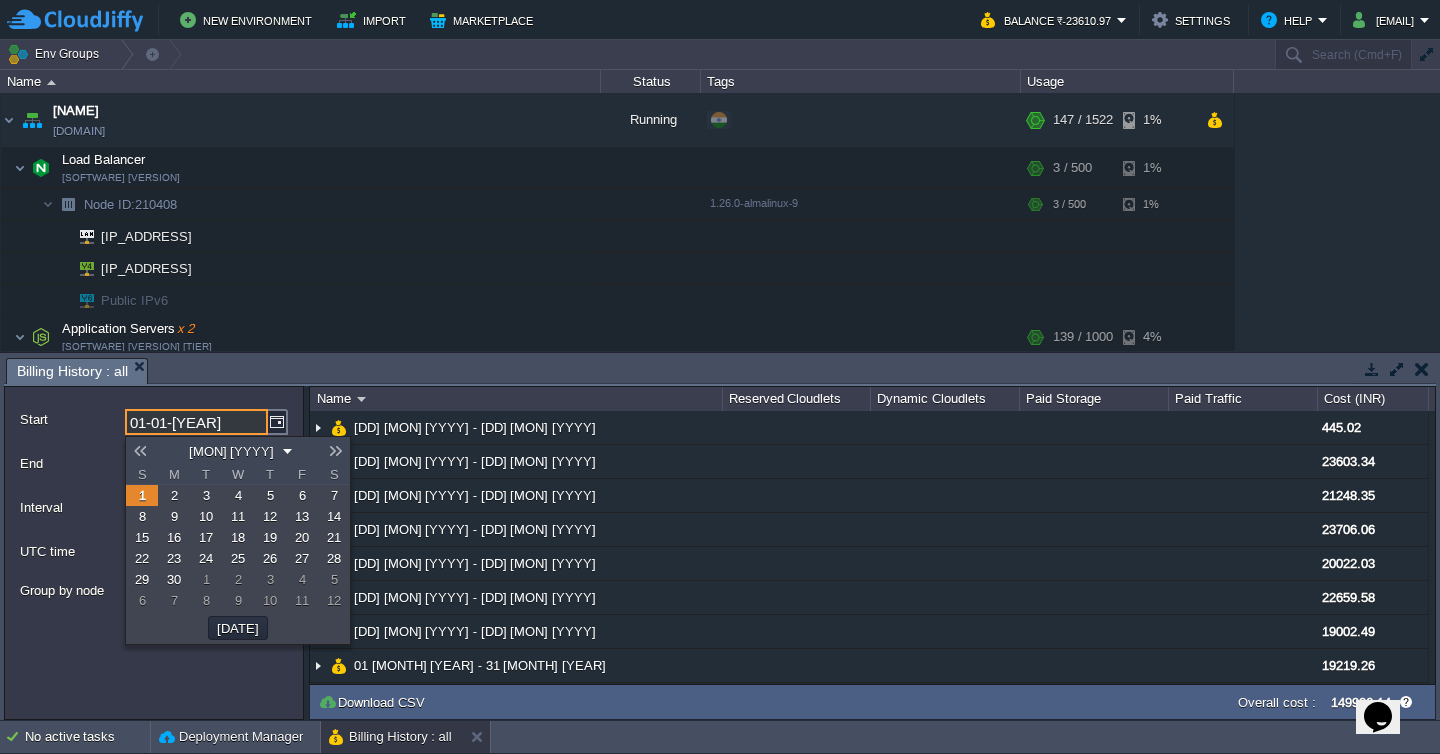 click at bounding box center (140, 451) 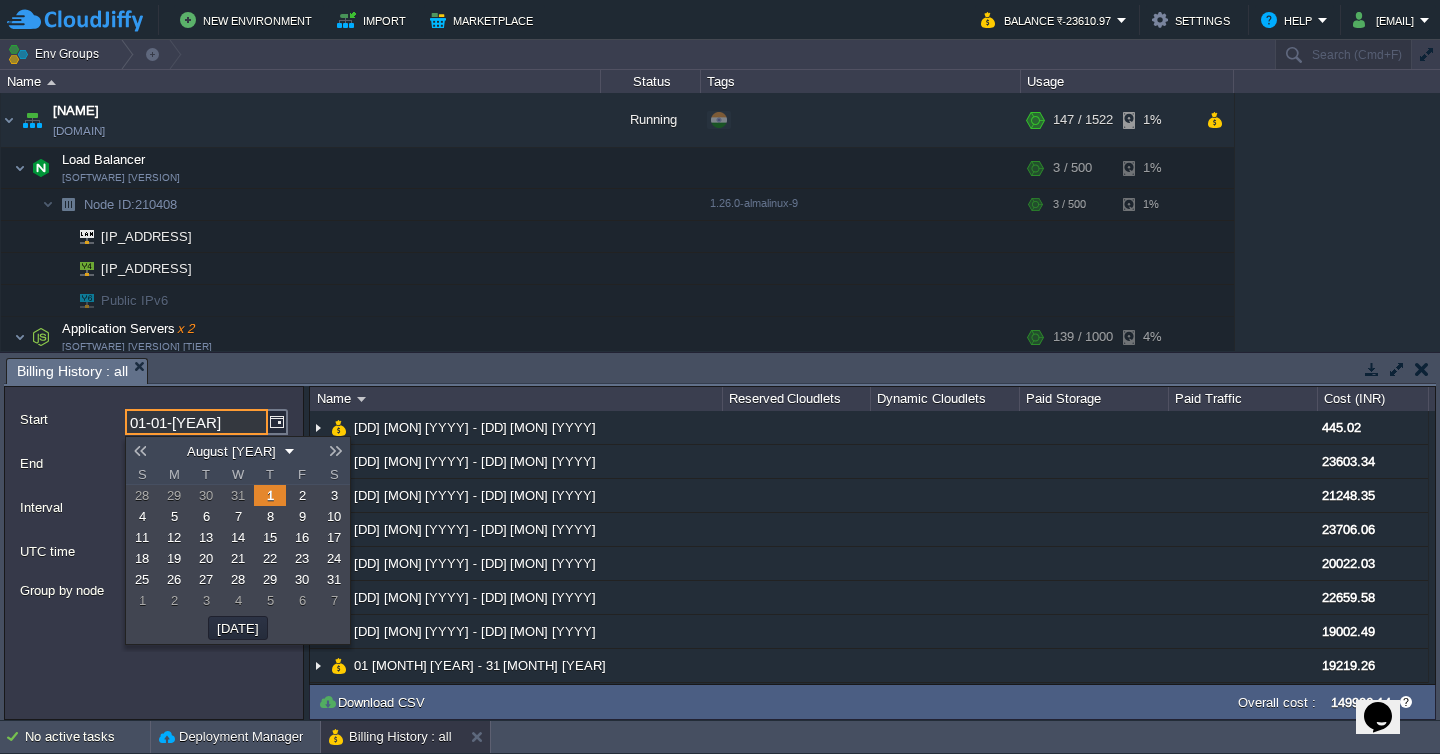 click on "1" at bounding box center [270, 495] 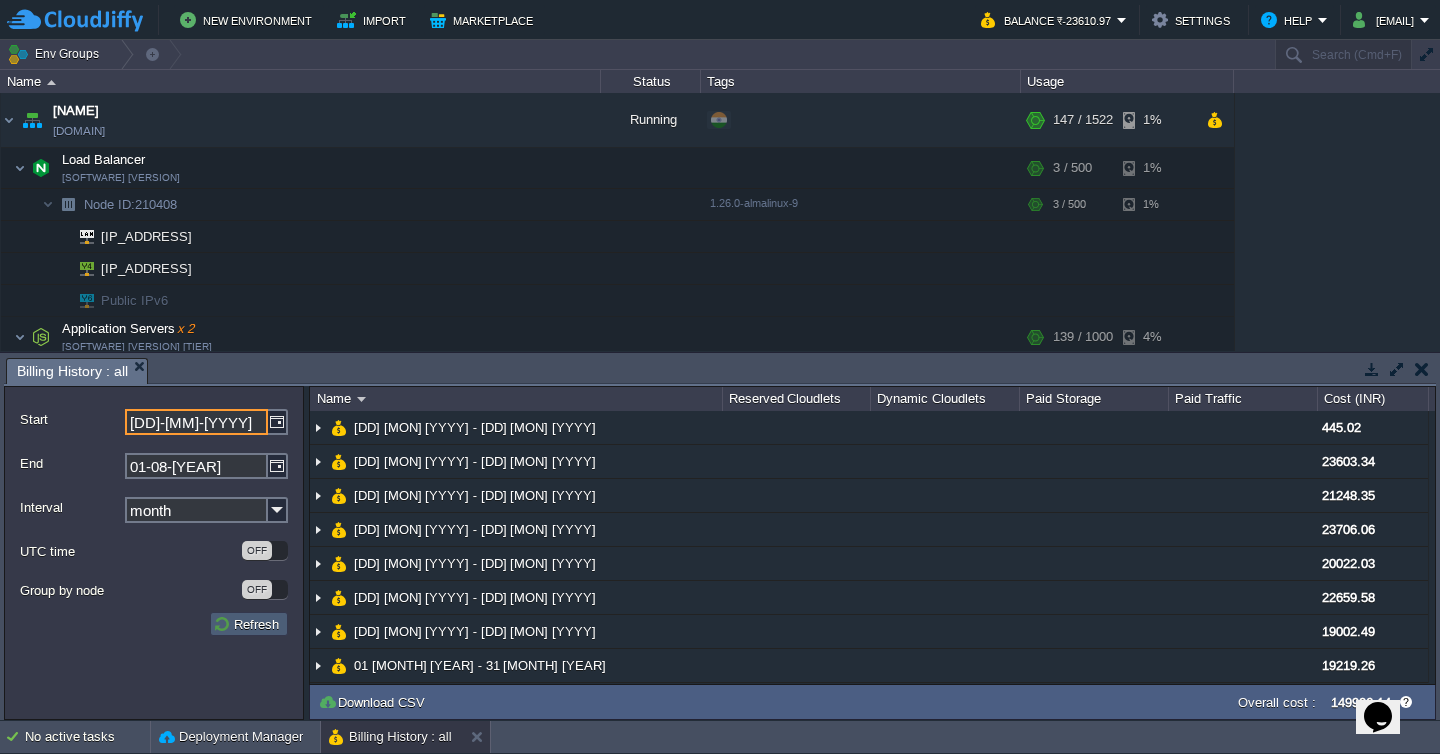 click on "Refresh" at bounding box center (249, 624) 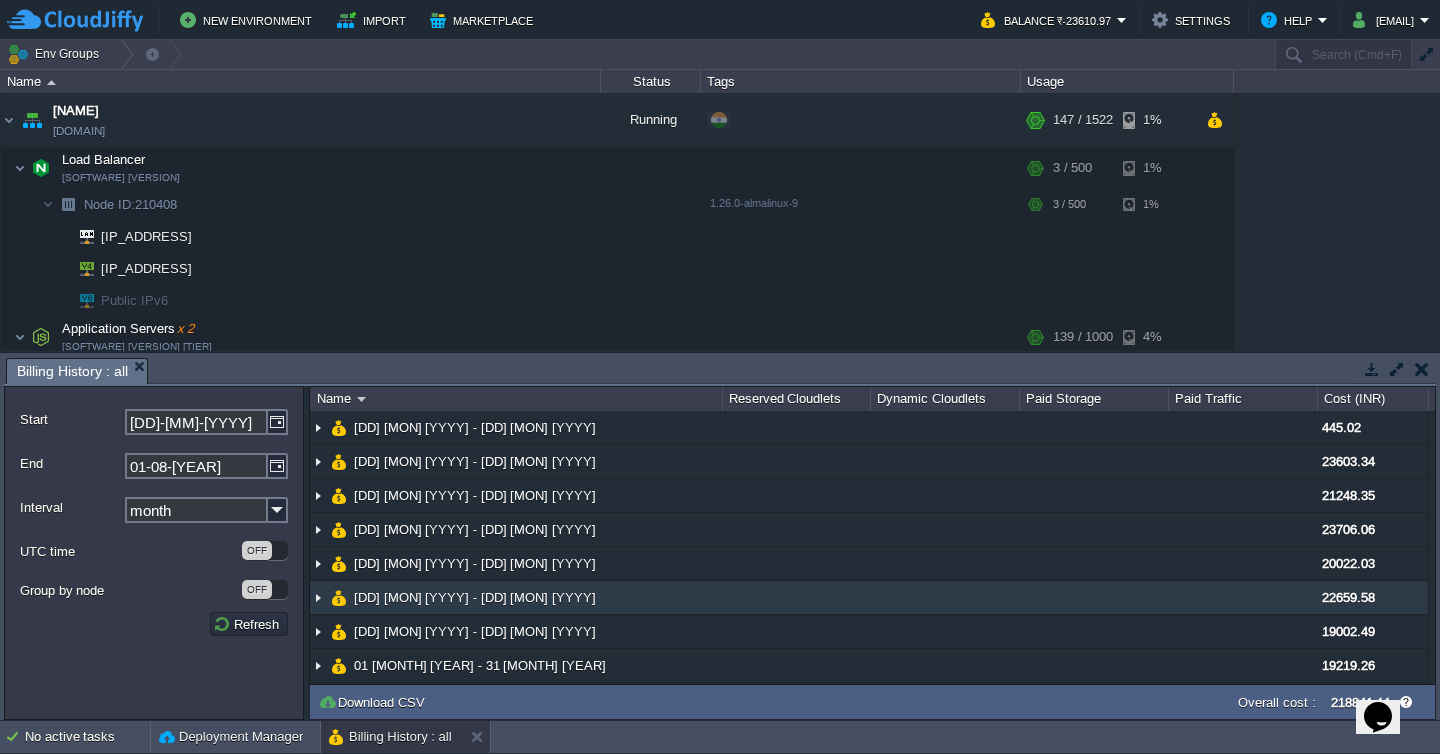 scroll, scrollTop: 176, scrollLeft: 0, axis: vertical 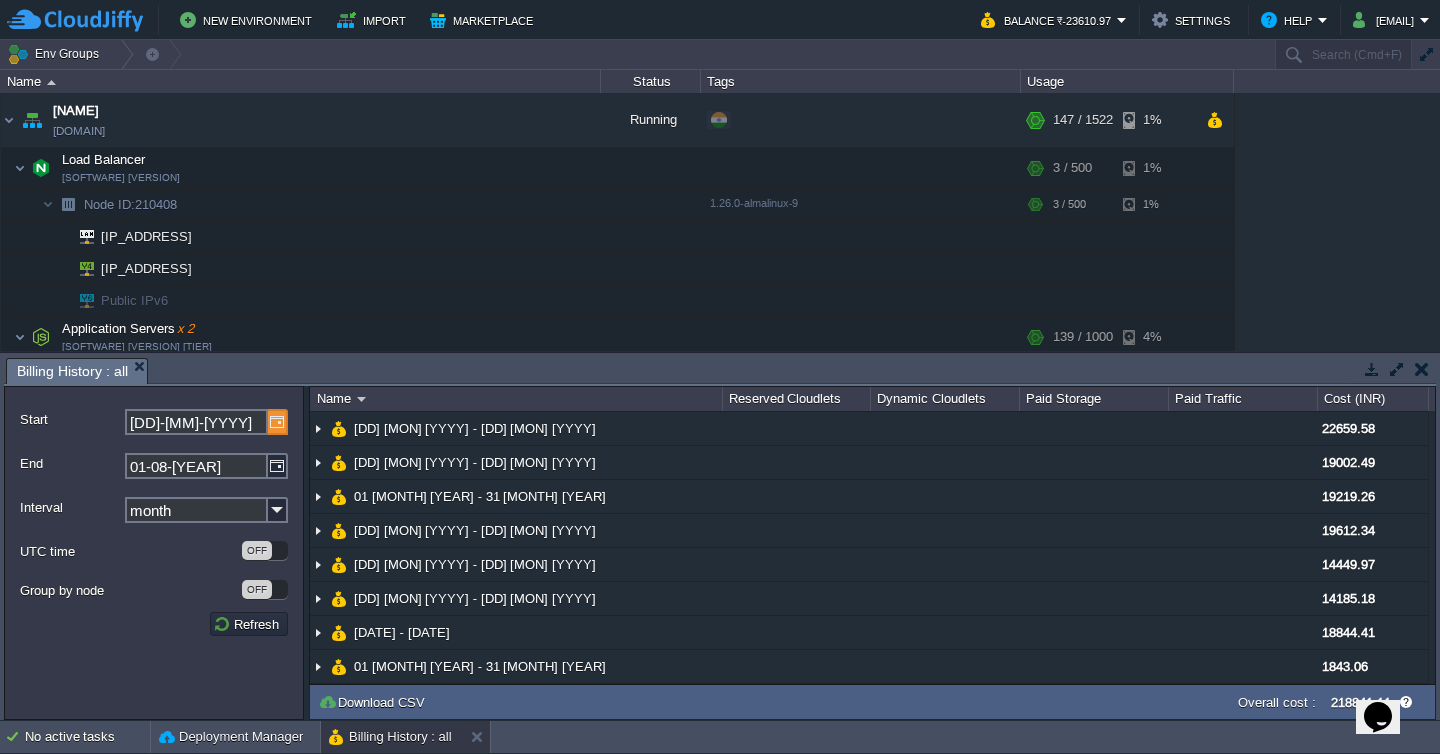 click at bounding box center [278, 422] 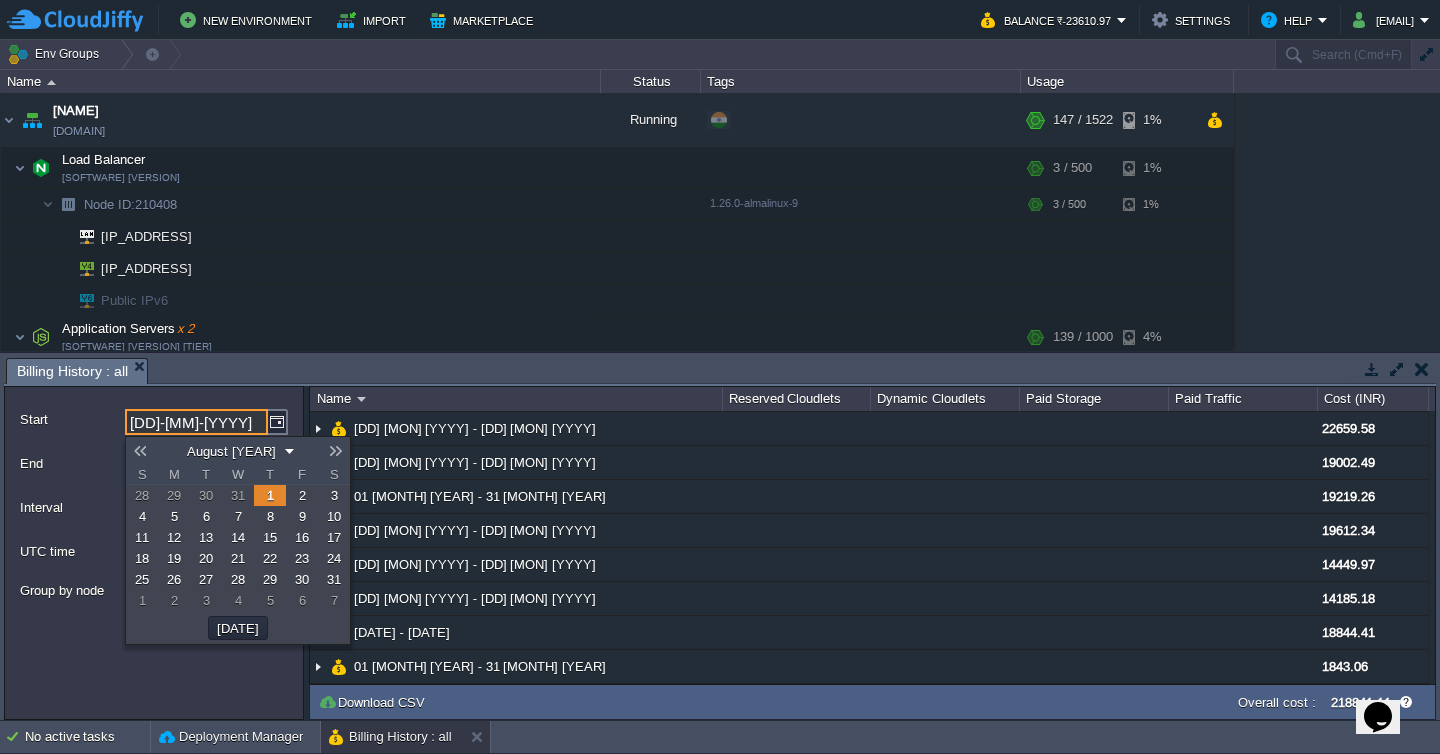 click at bounding box center [140, 451] 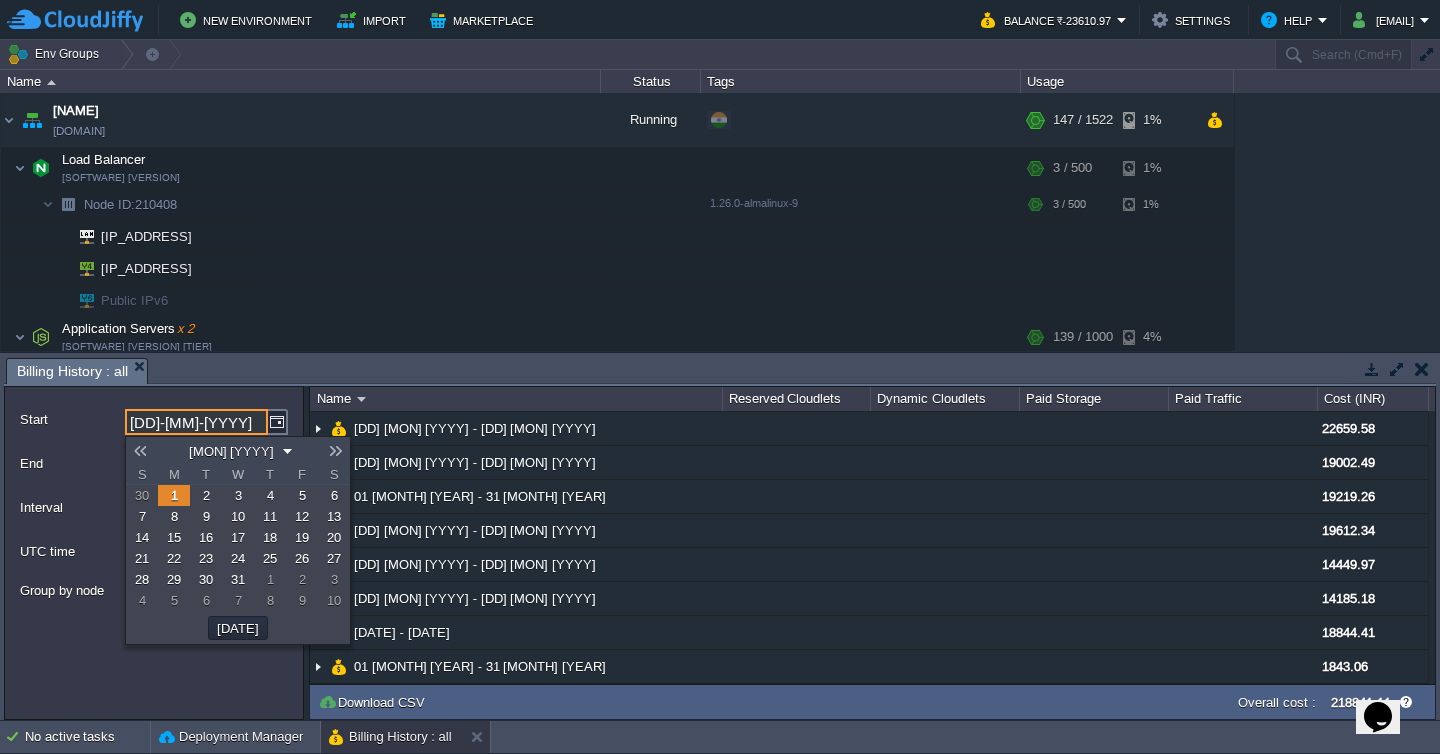 click at bounding box center (140, 451) 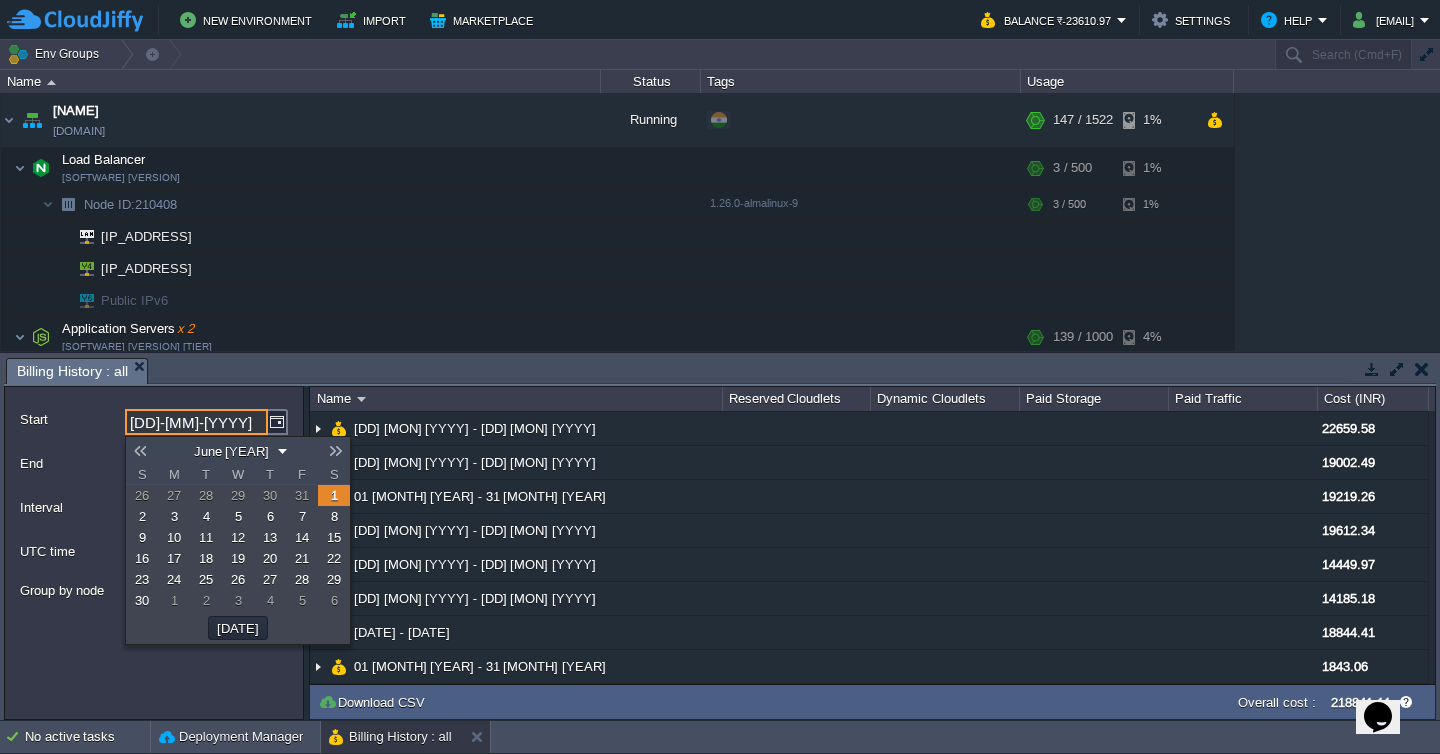 click at bounding box center [140, 451] 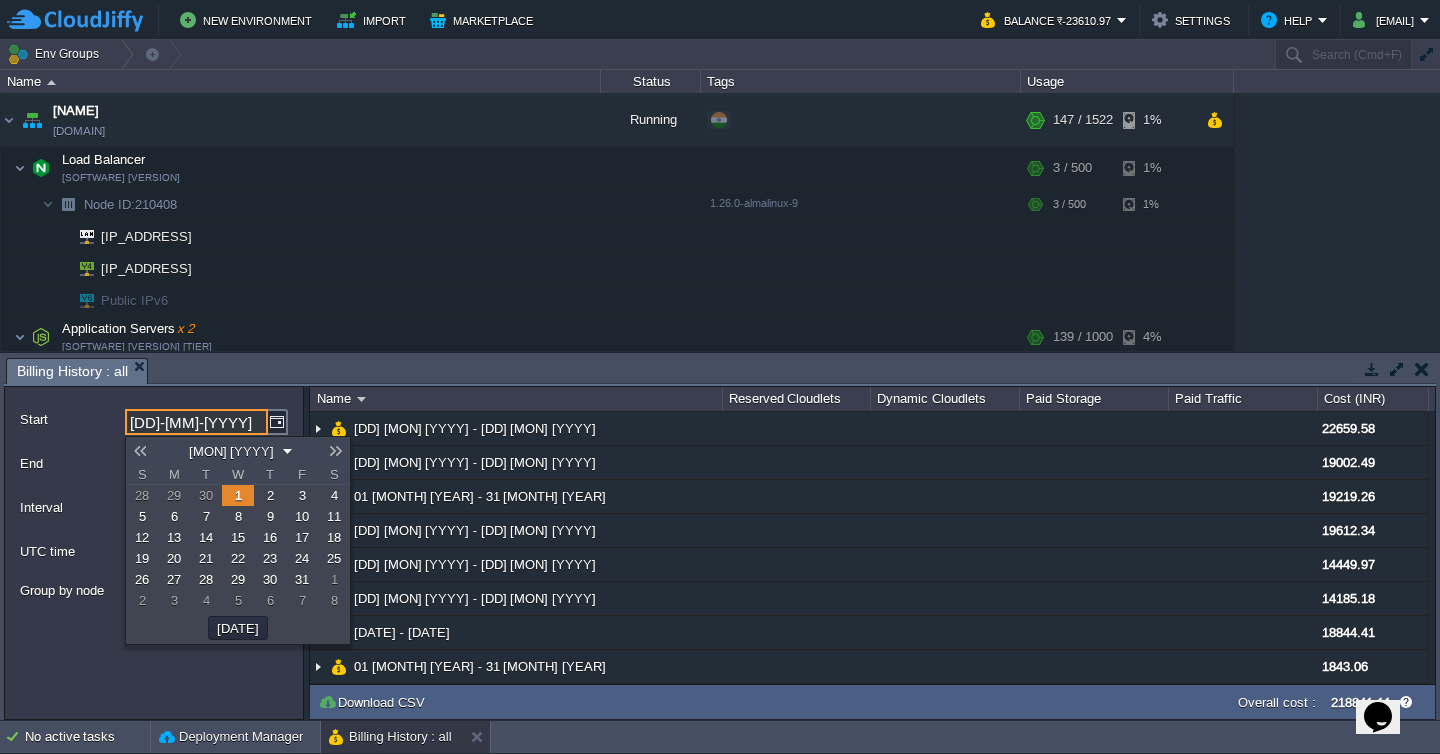 click at bounding box center (140, 451) 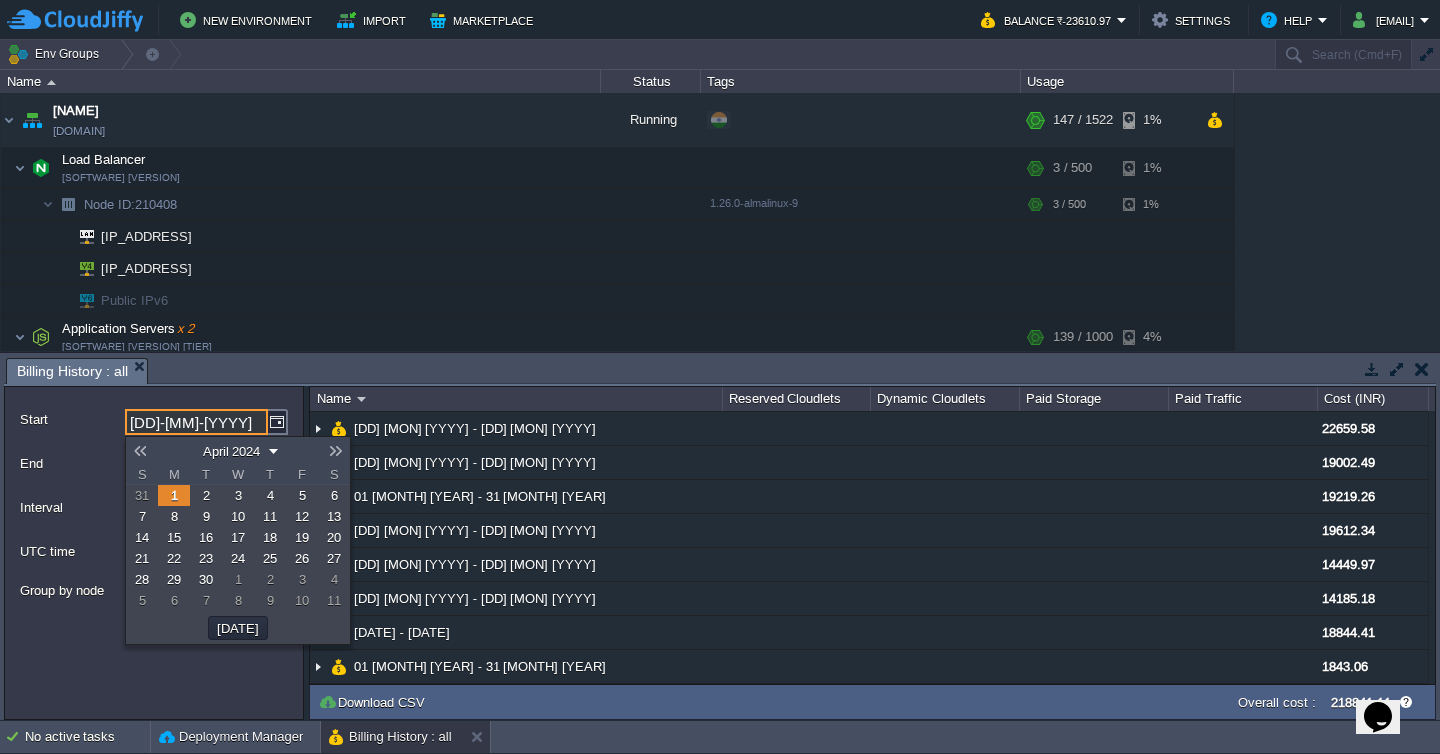 click on "1" at bounding box center (174, 495) 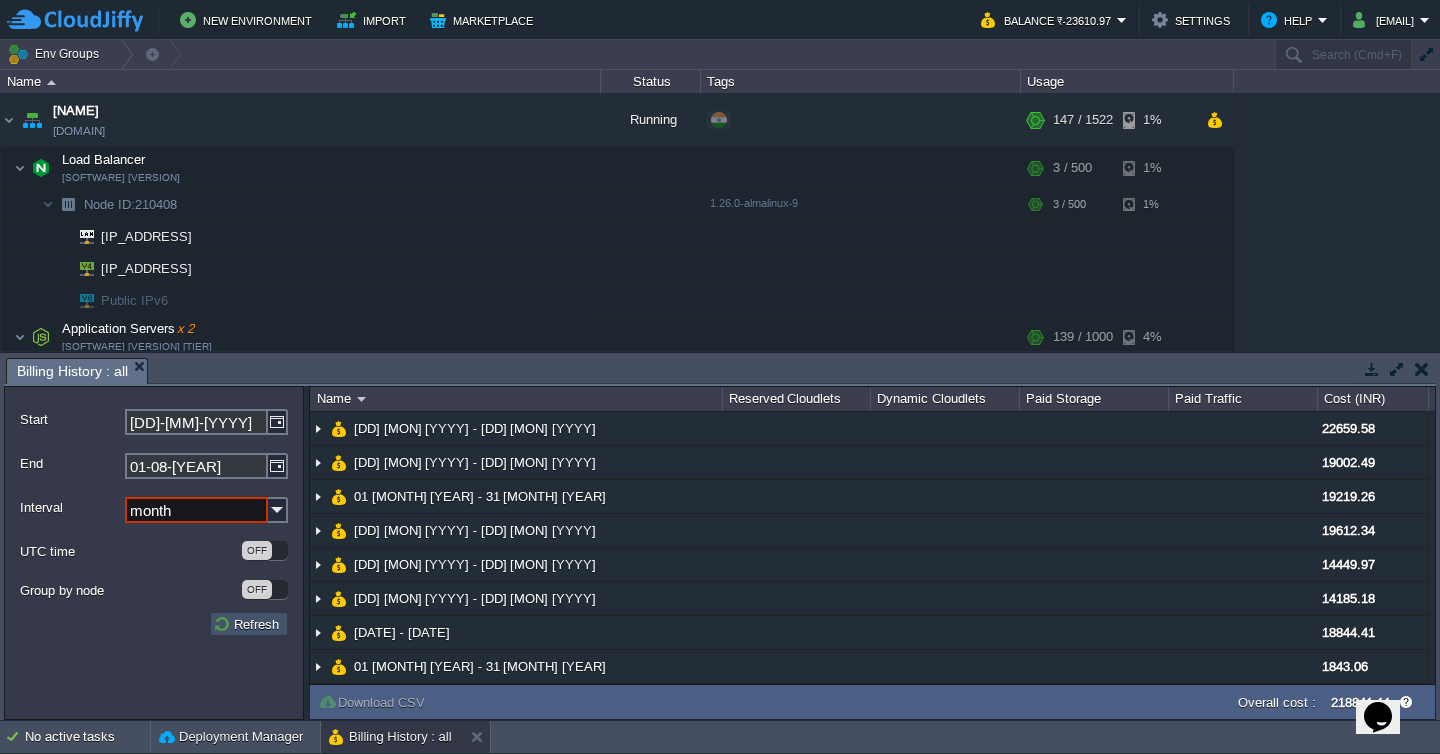 click on "Refresh" at bounding box center (249, 624) 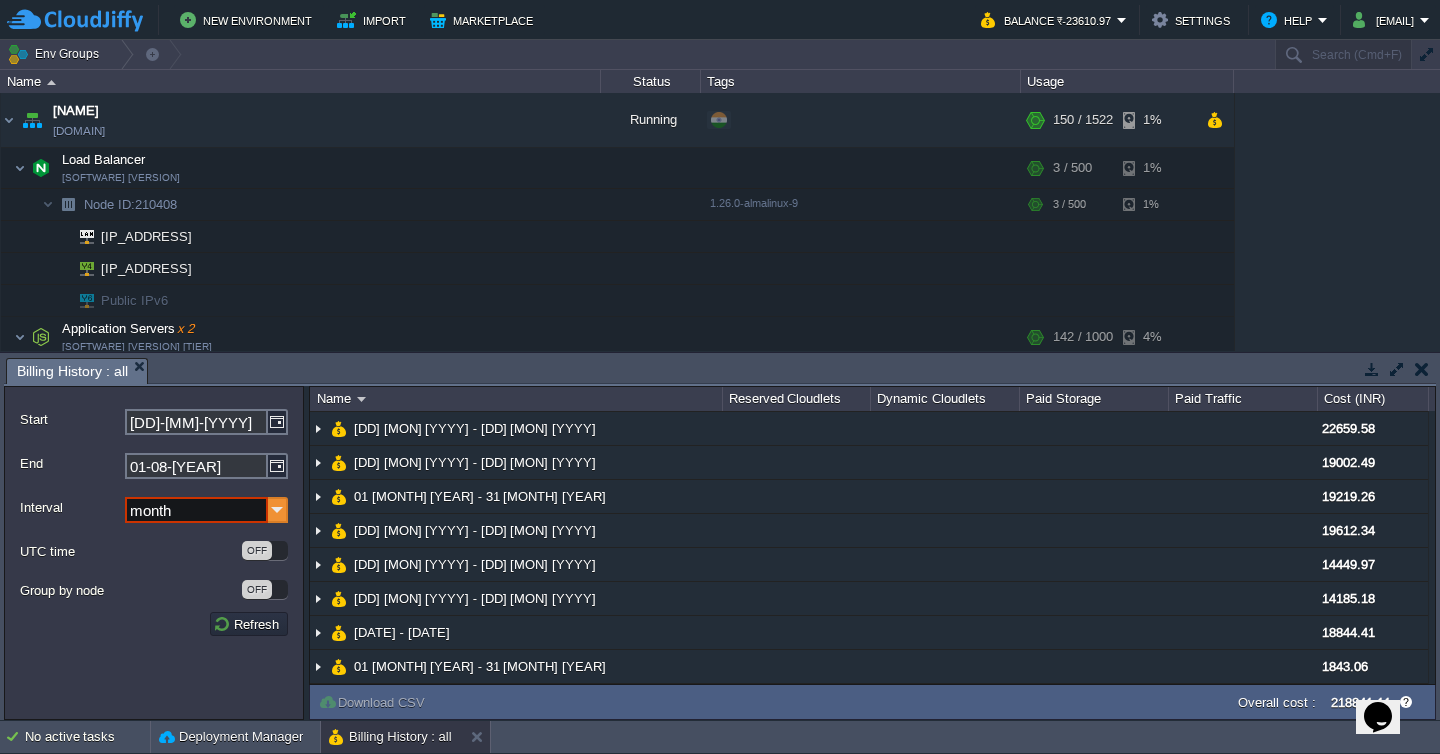 click at bounding box center (278, 510) 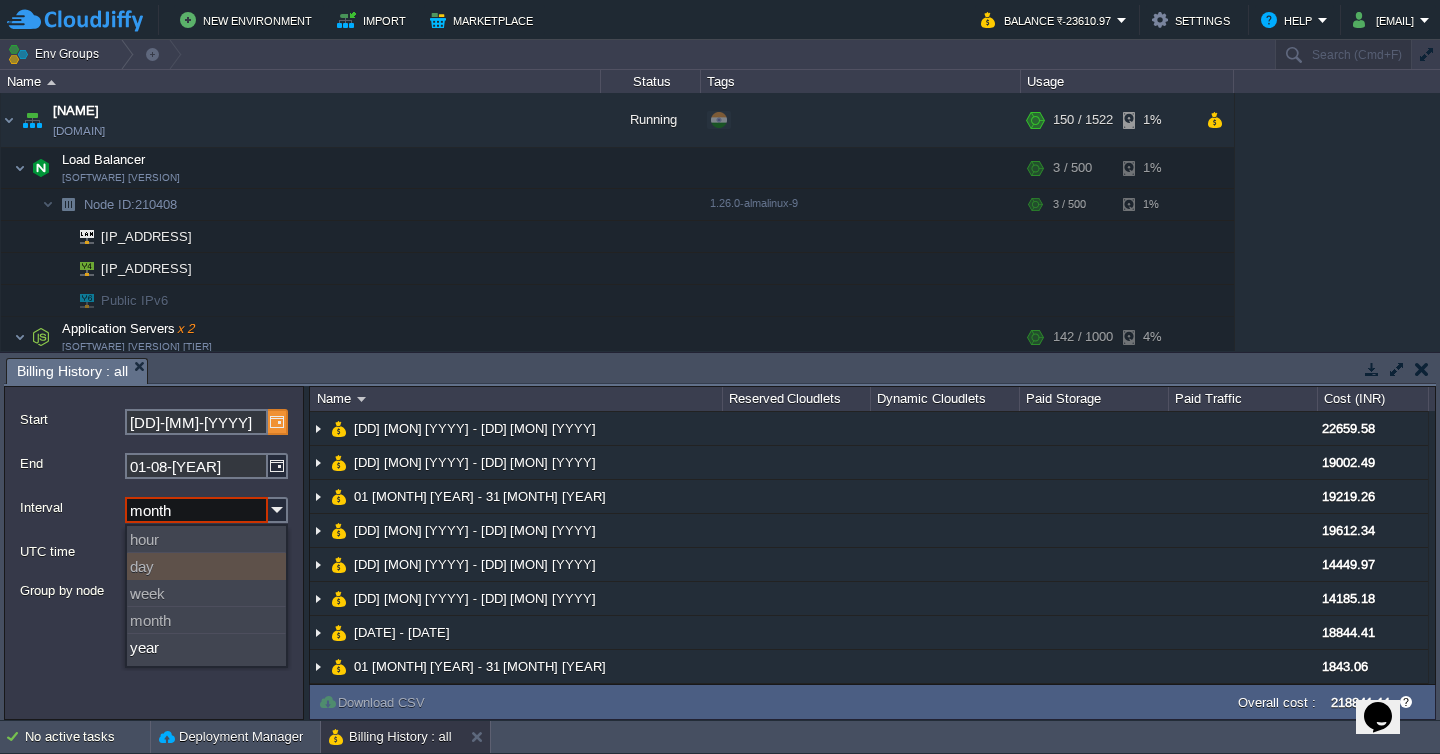 click at bounding box center (278, 422) 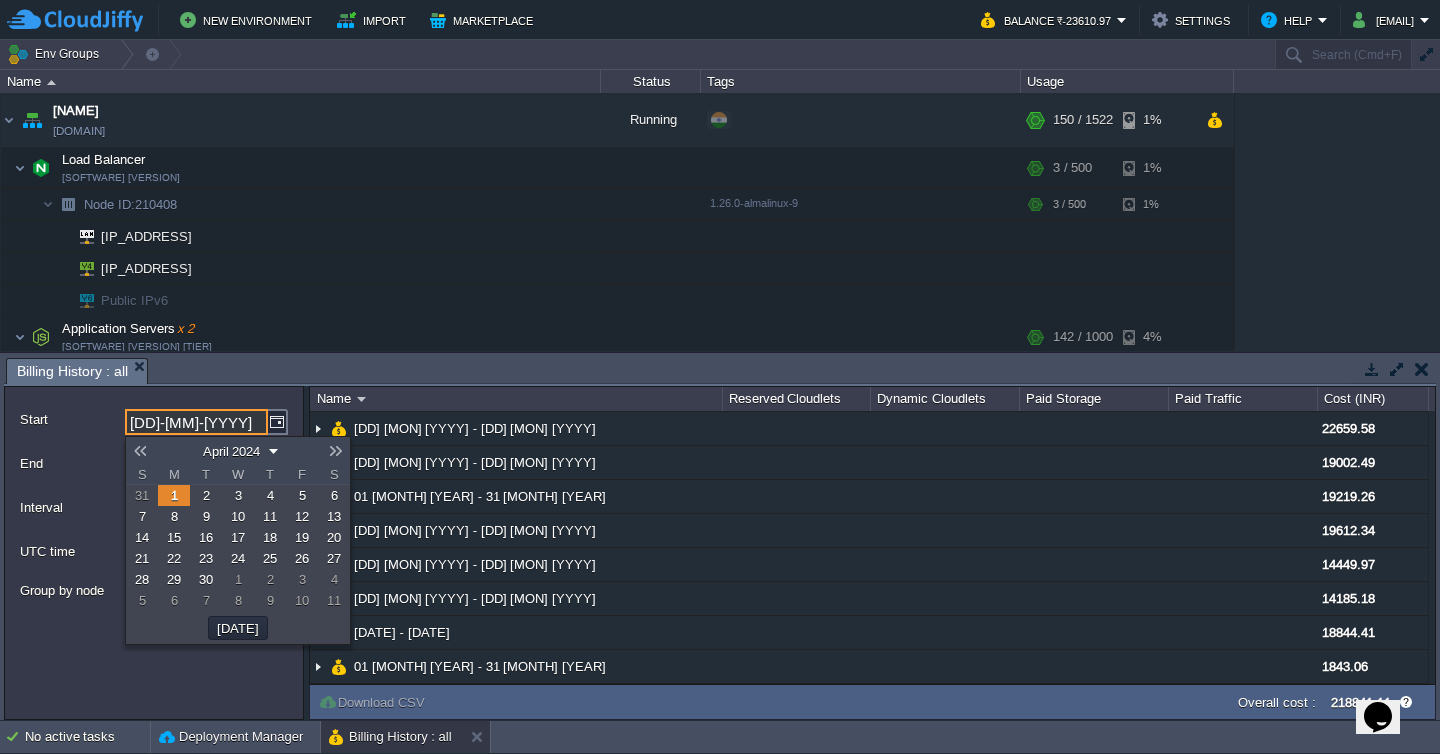 click at bounding box center (336, 451) 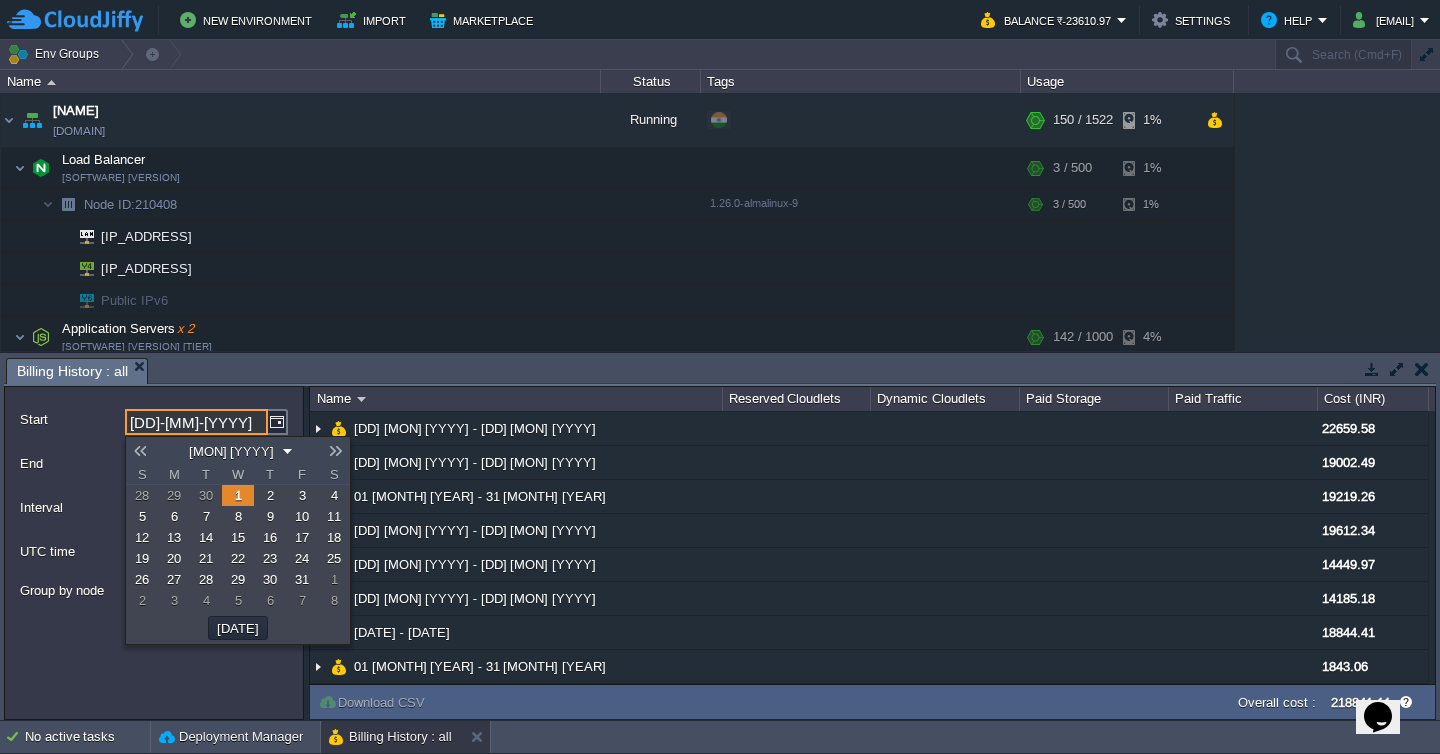 click on "1" at bounding box center (238, 495) 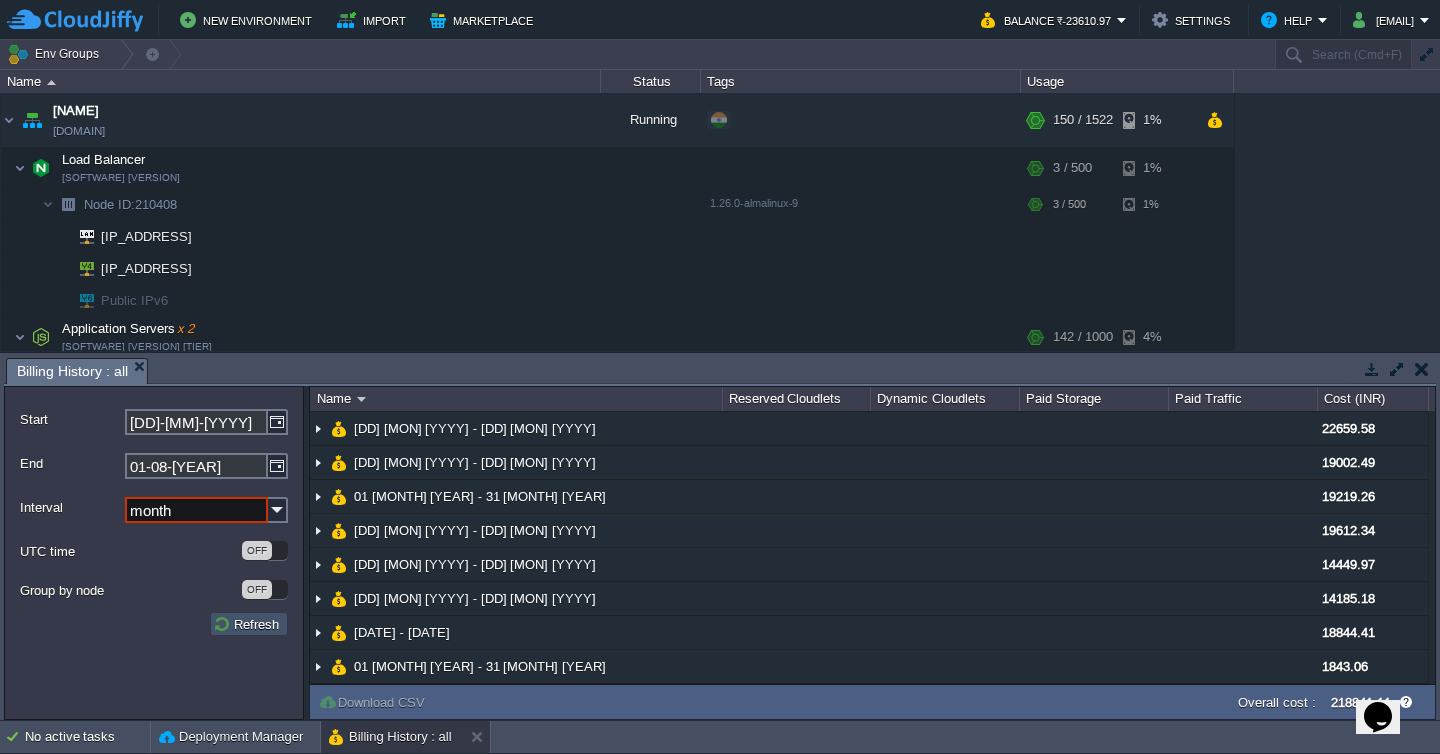 click on "Refresh" at bounding box center (249, 624) 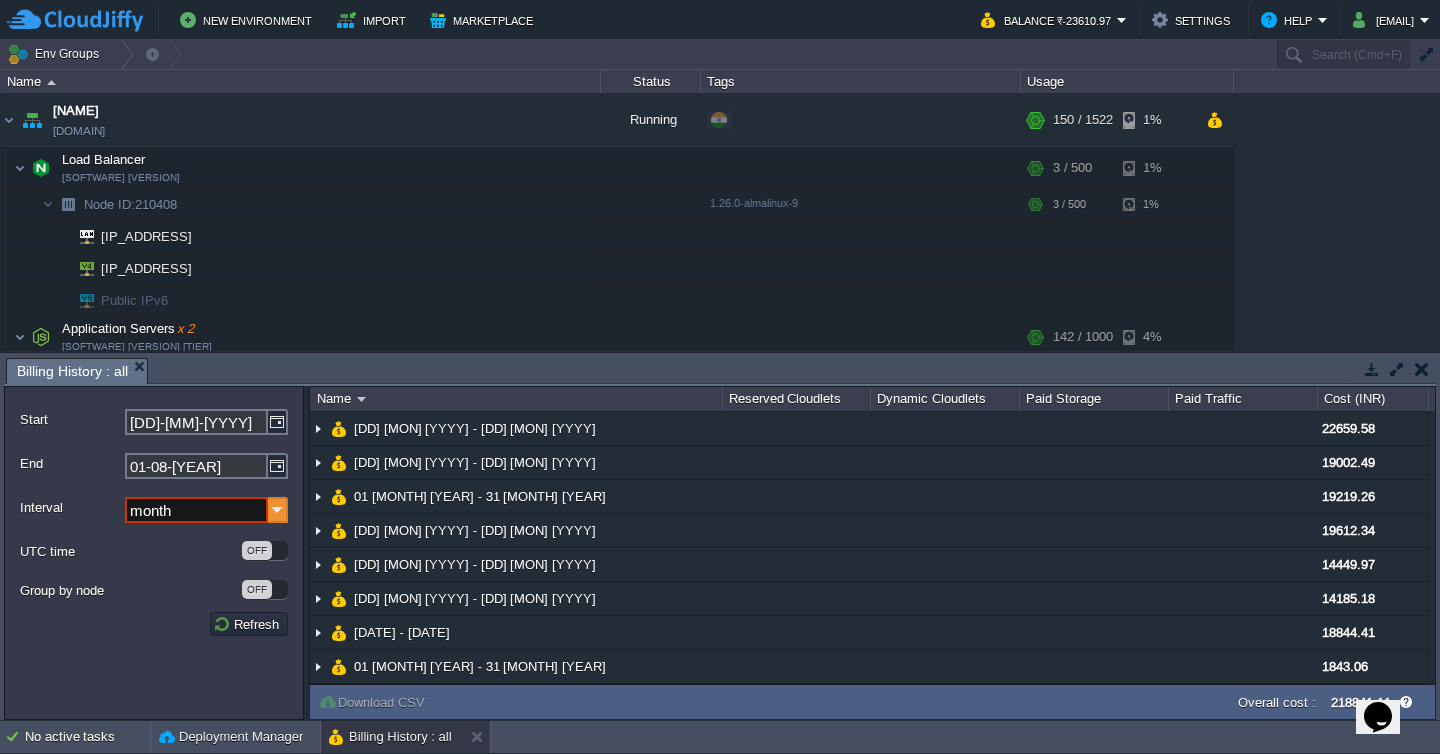 click at bounding box center (278, 510) 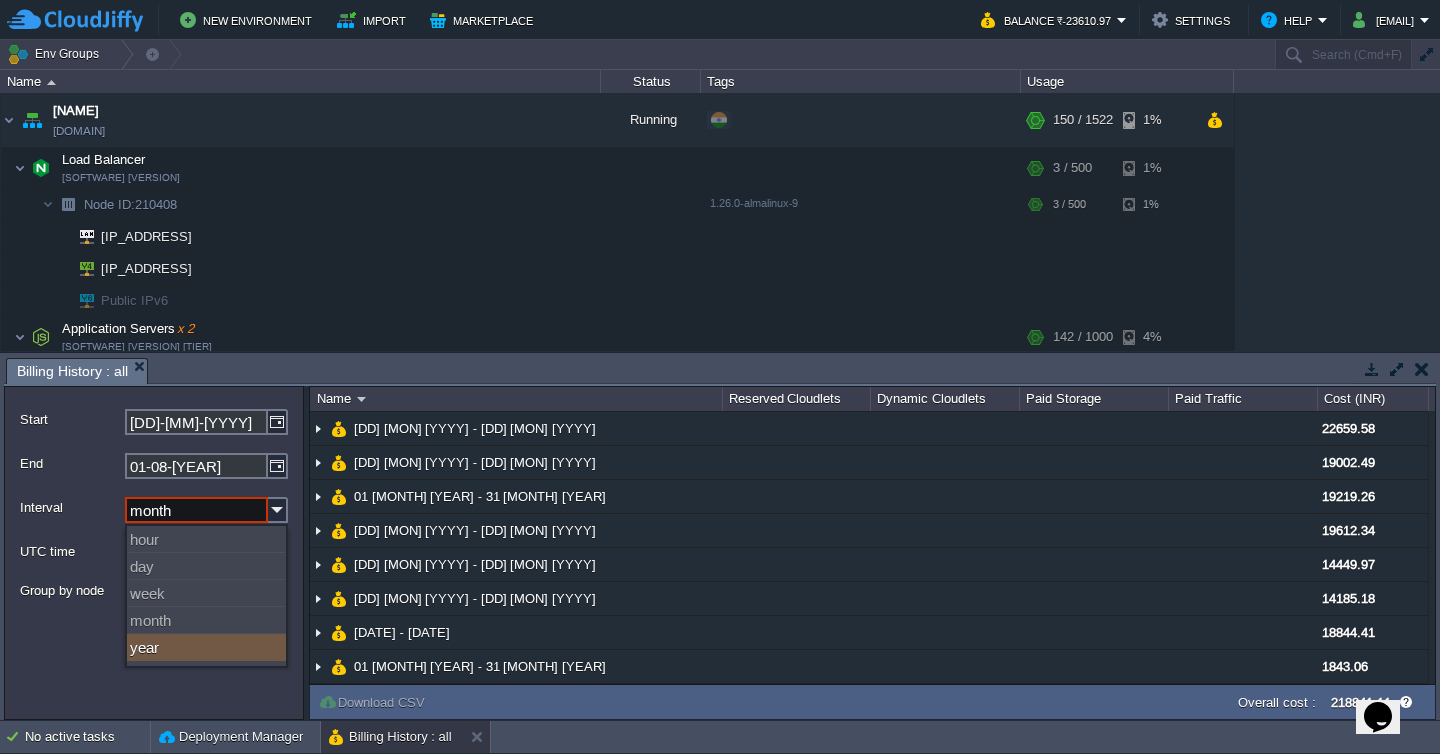 click on "year" at bounding box center [206, 647] 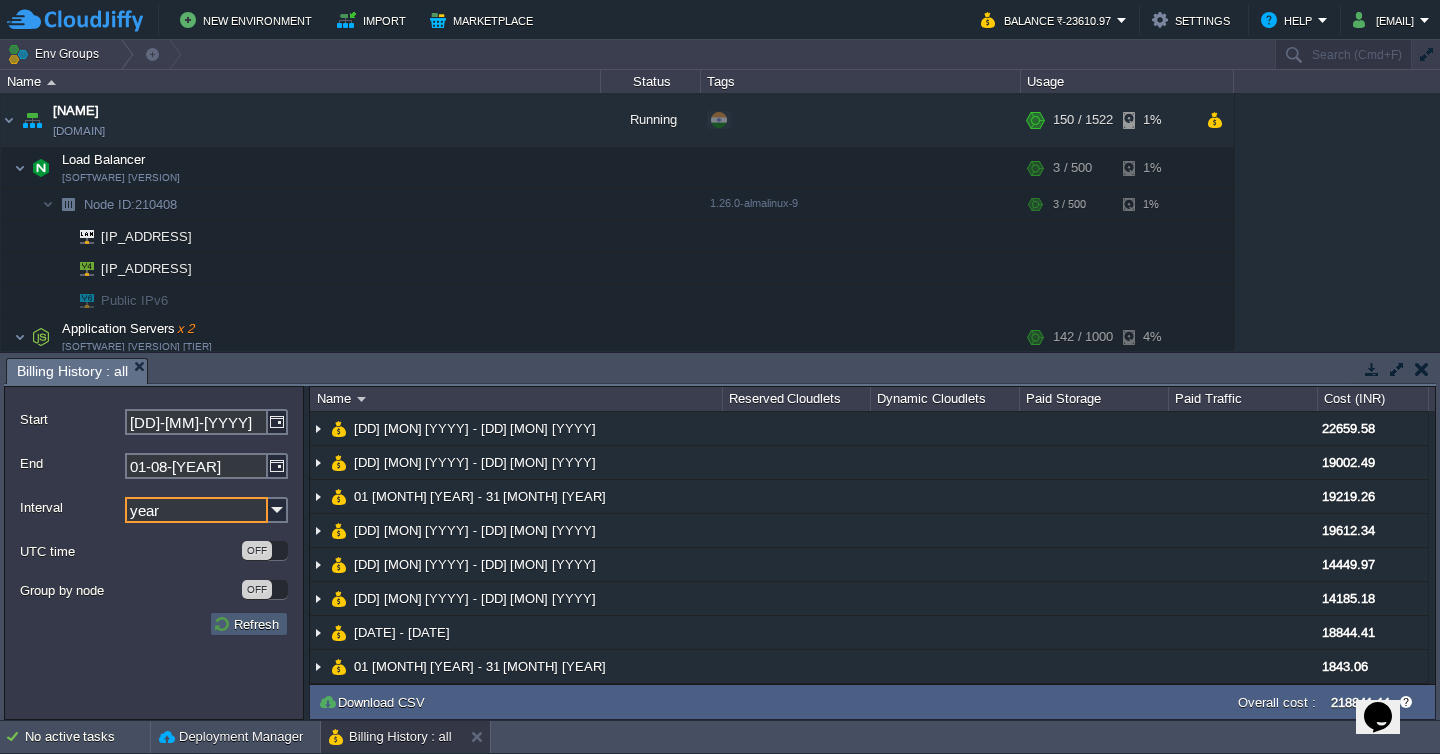 click on "Refresh" at bounding box center (249, 624) 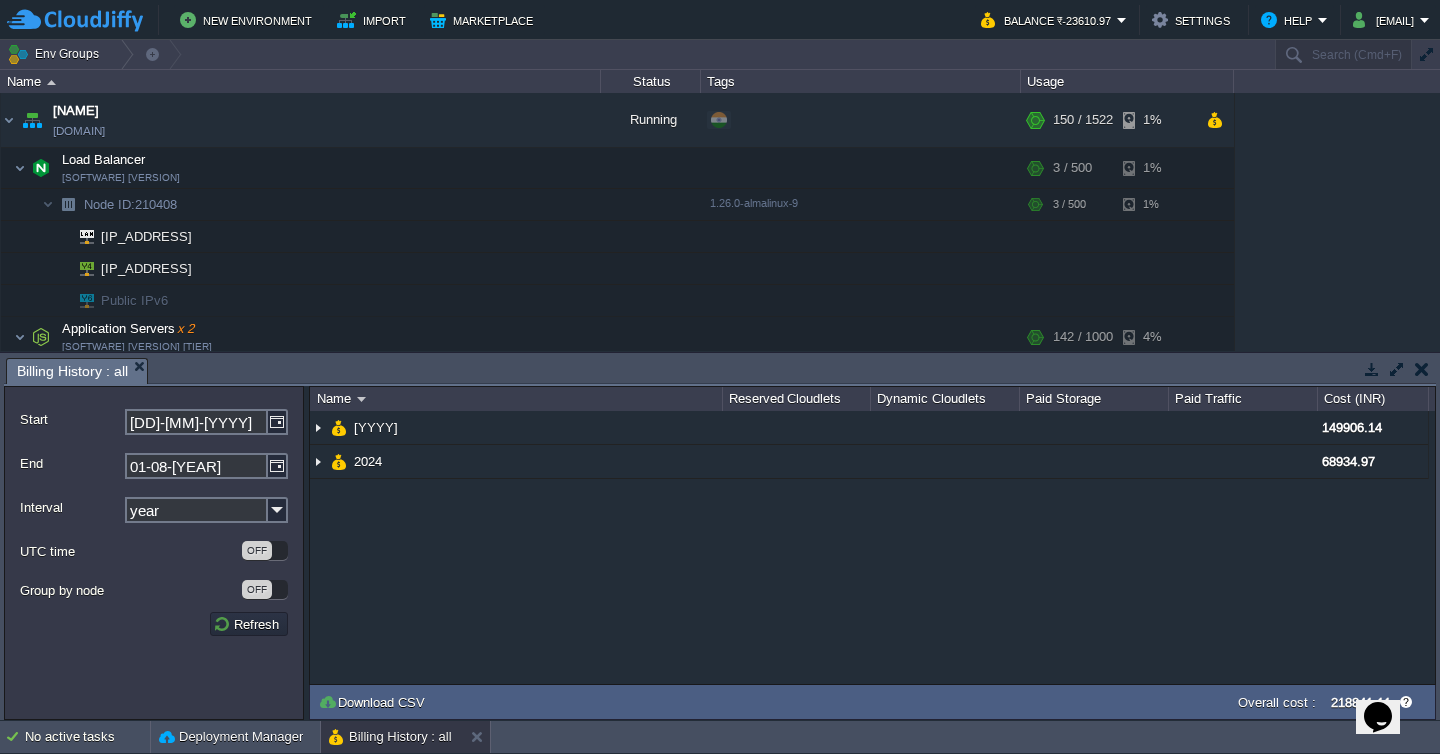 scroll, scrollTop: 0, scrollLeft: 0, axis: both 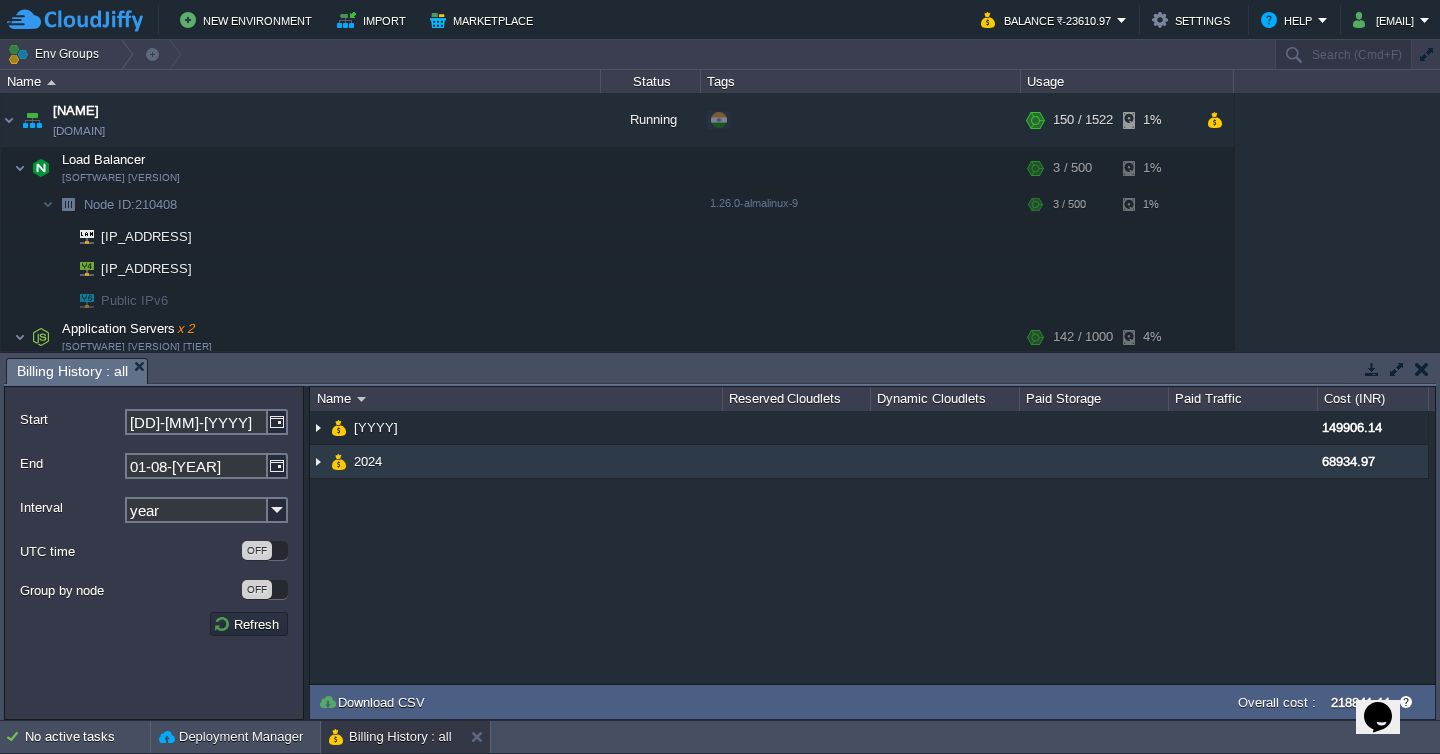 click at bounding box center (318, 461) 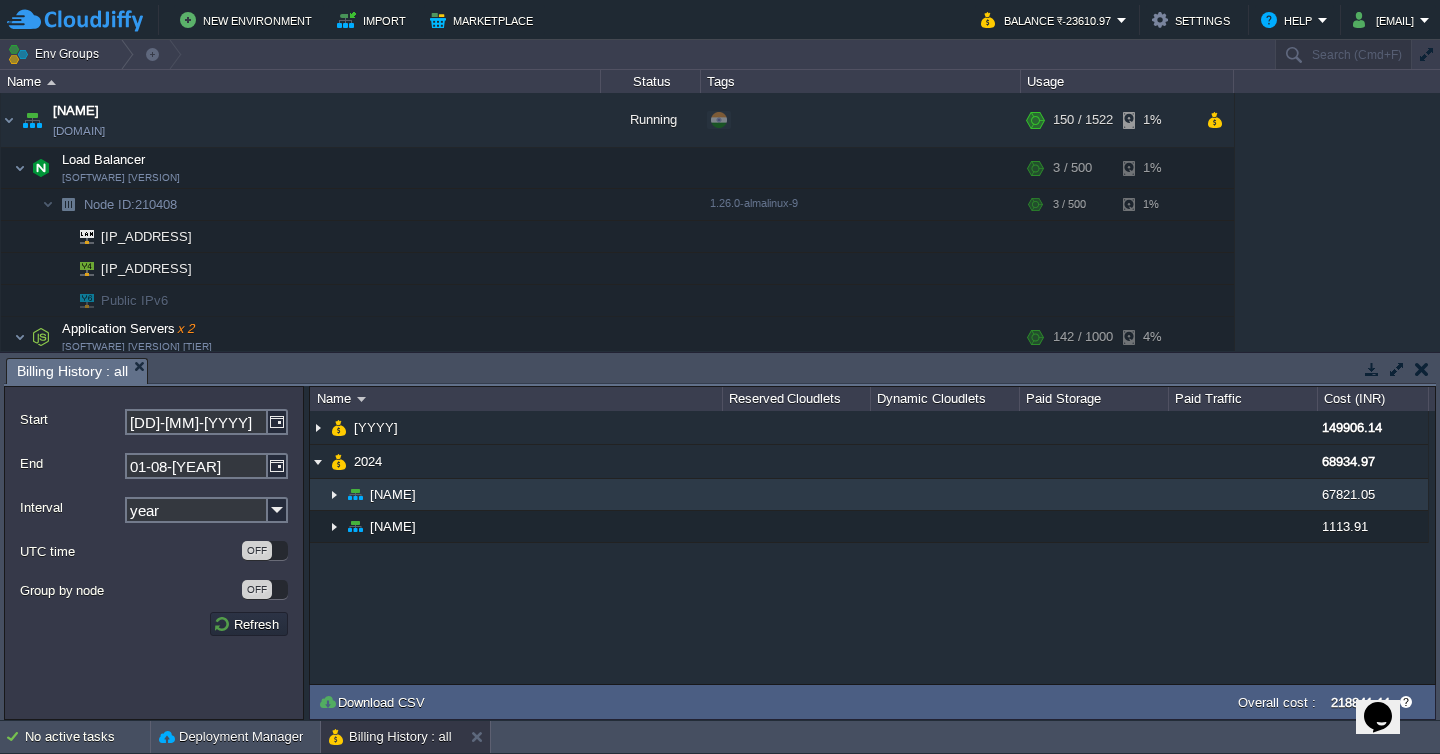 click at bounding box center (334, 494) 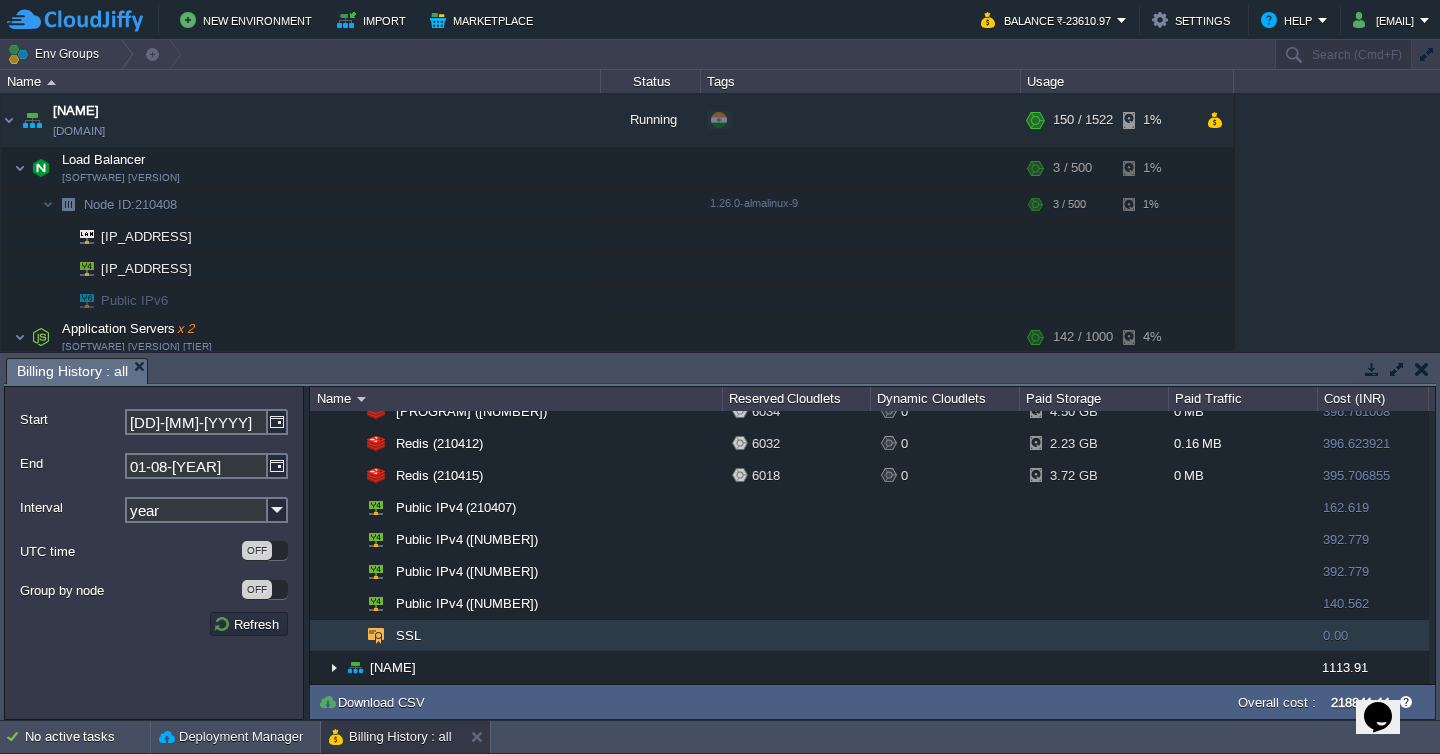 scroll, scrollTop: 0, scrollLeft: 0, axis: both 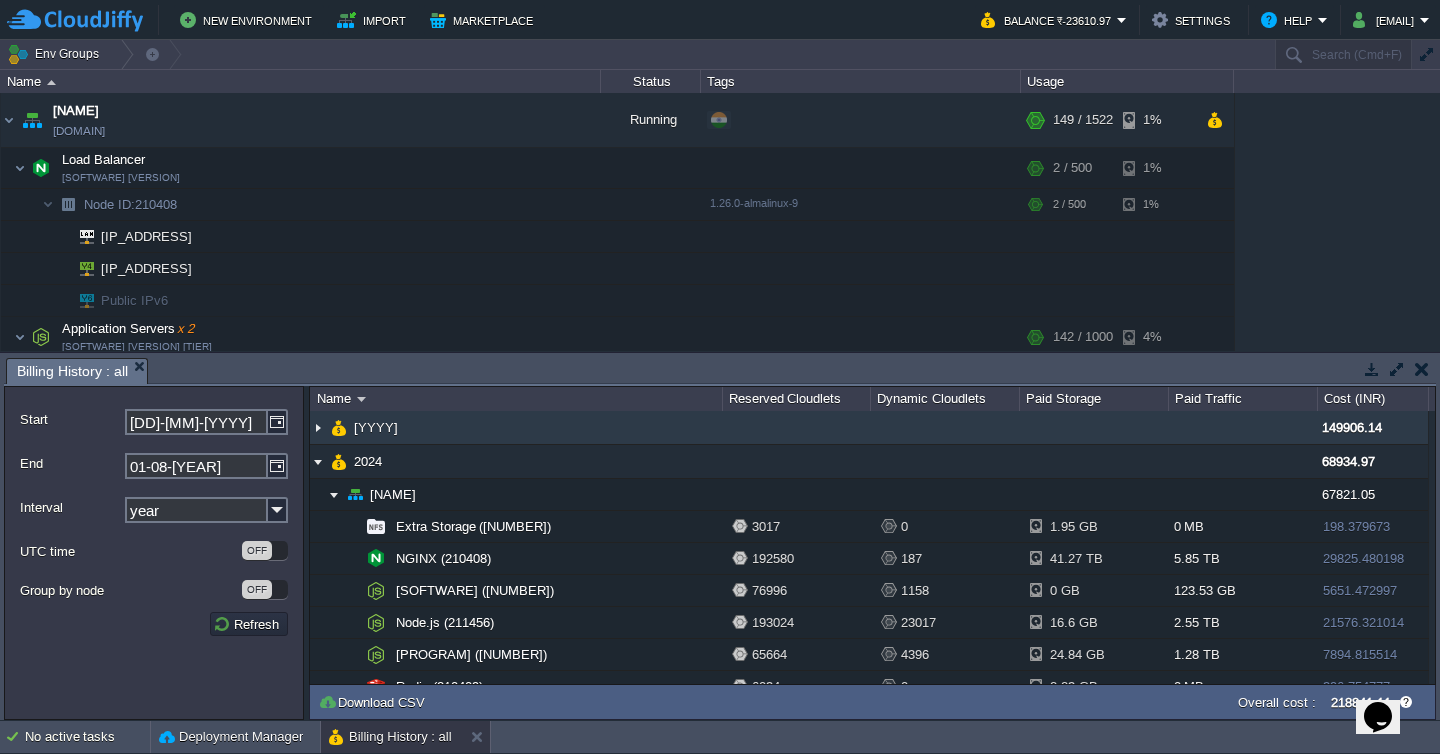 click at bounding box center [318, 427] 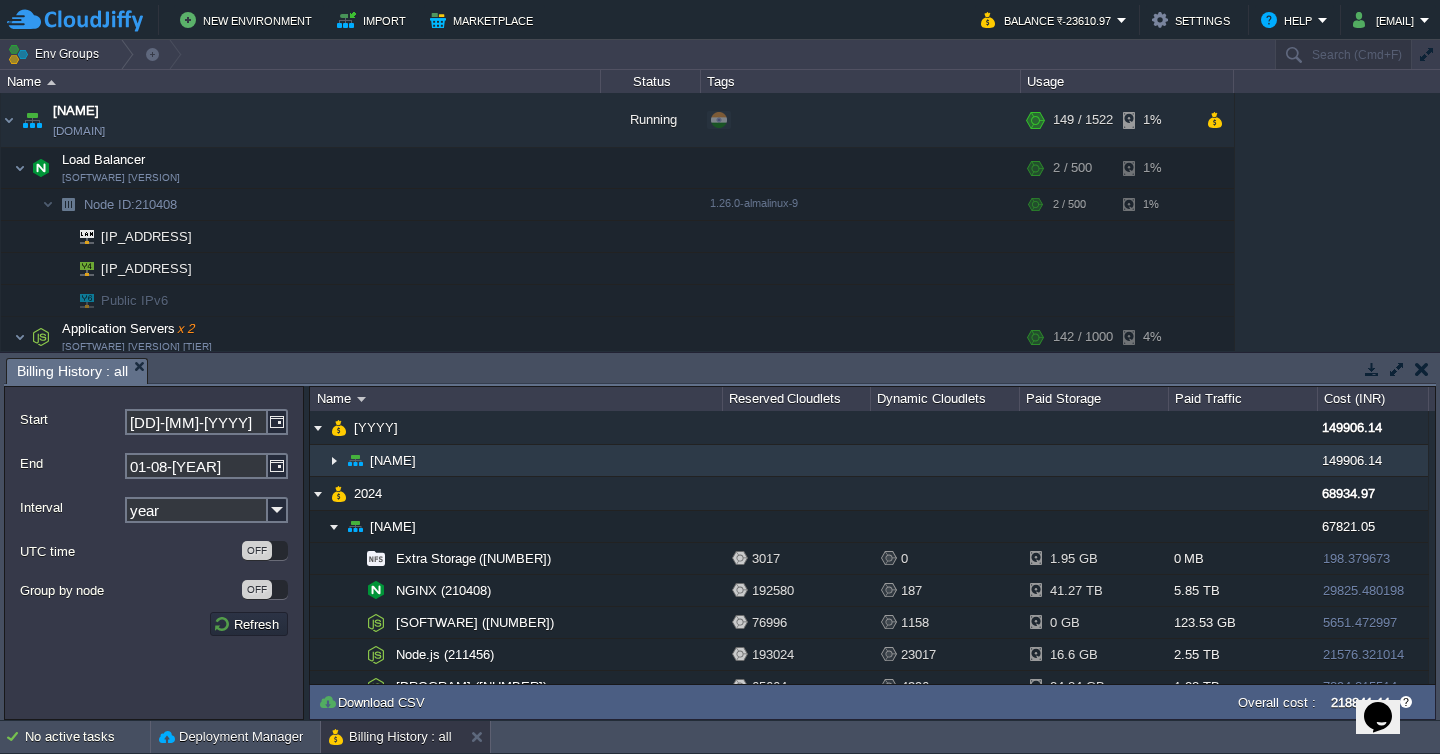 click at bounding box center (334, 460) 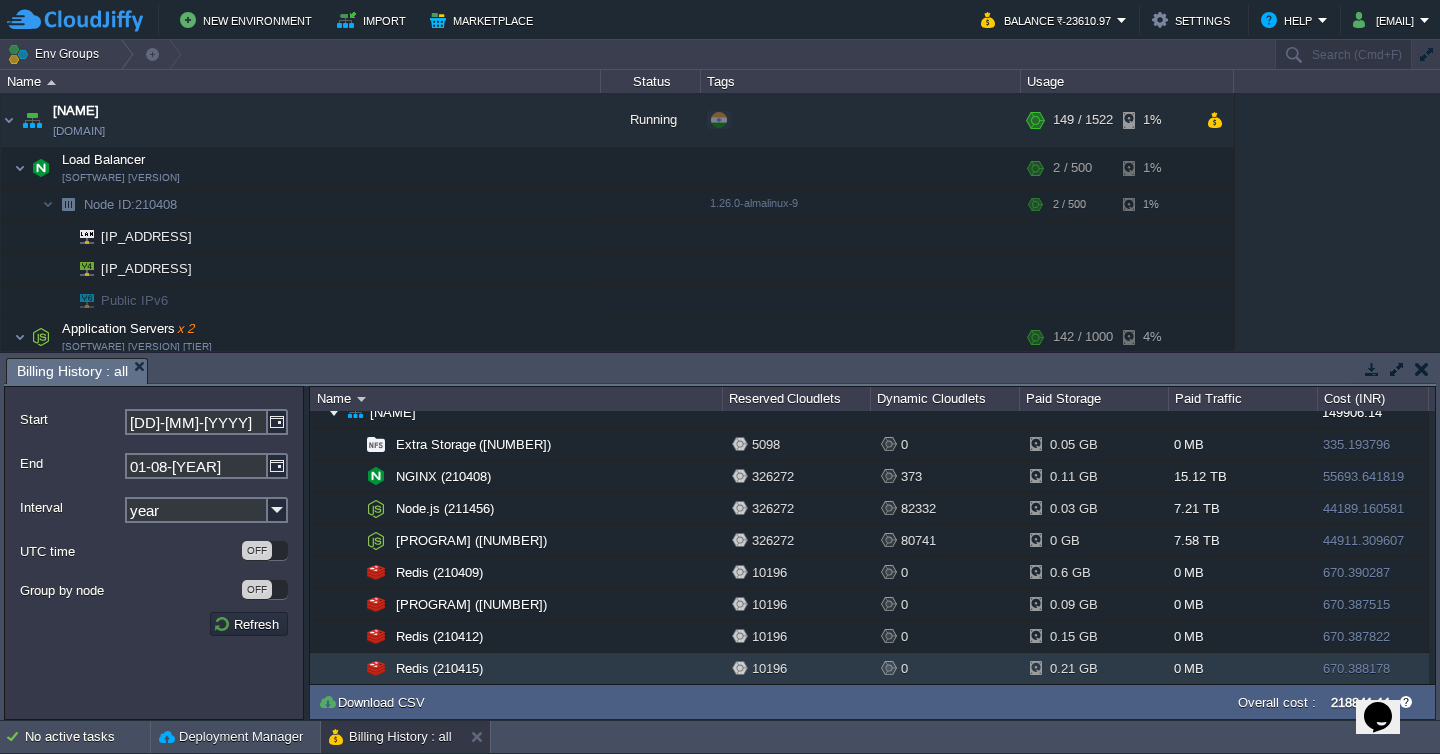 scroll, scrollTop: 35, scrollLeft: 0, axis: vertical 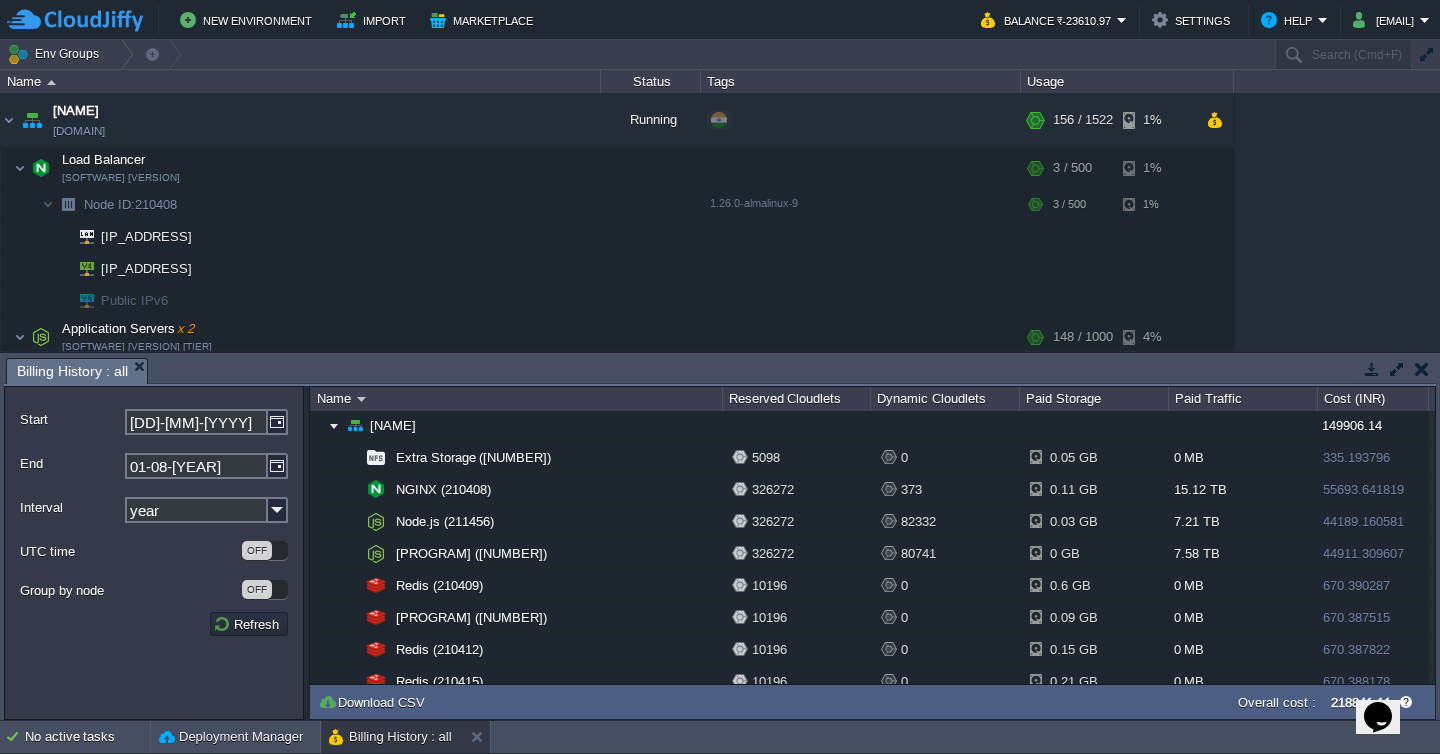 click on "No active tasks   Deployment Manager   Billing History : all" at bounding box center (720, 737) 